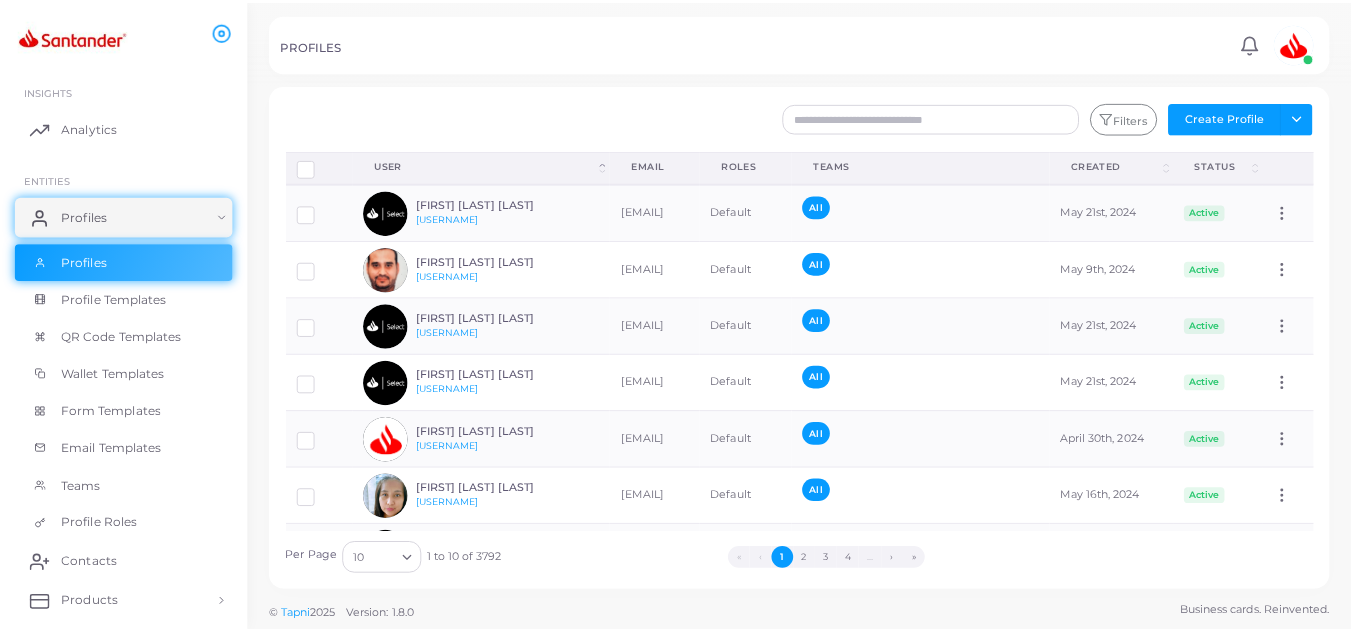 scroll, scrollTop: 0, scrollLeft: 0, axis: both 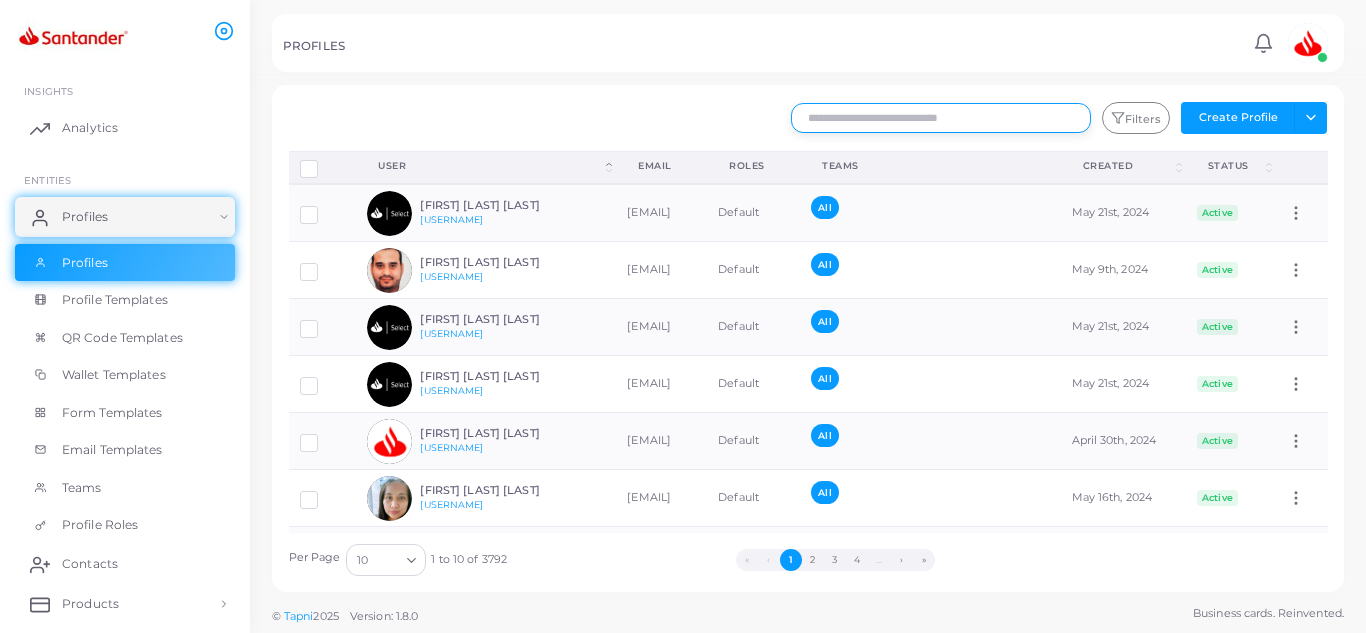 click at bounding box center (941, 118) 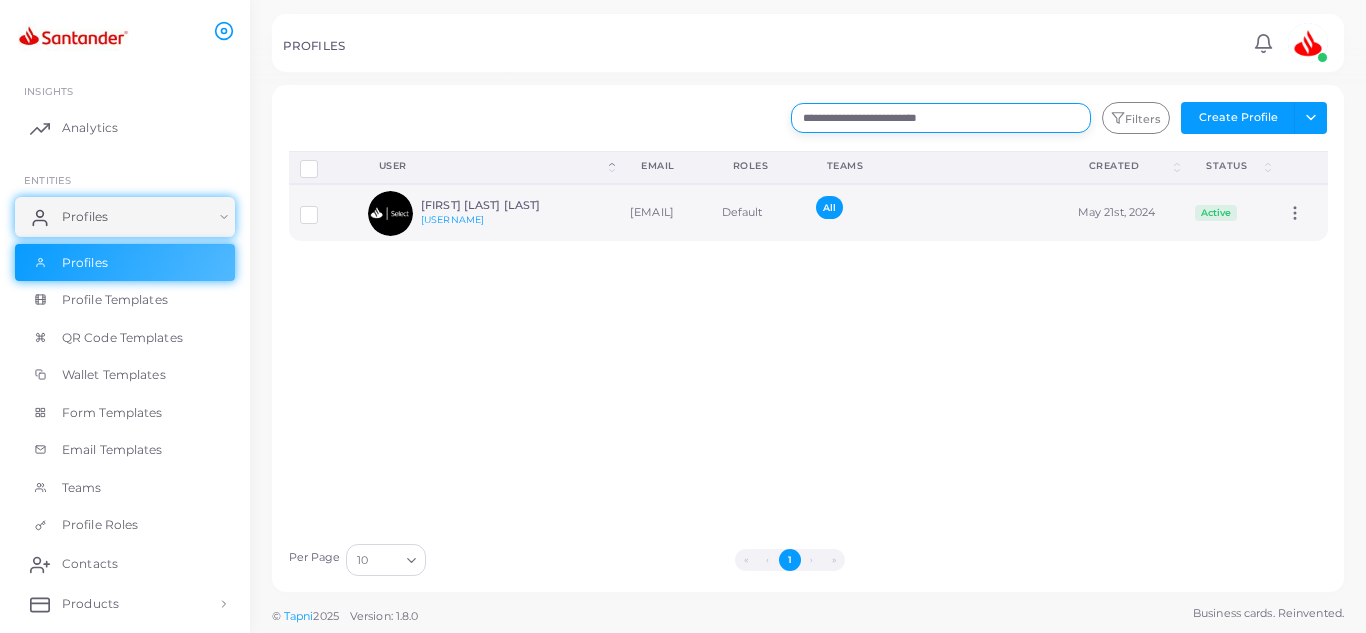type on "**********" 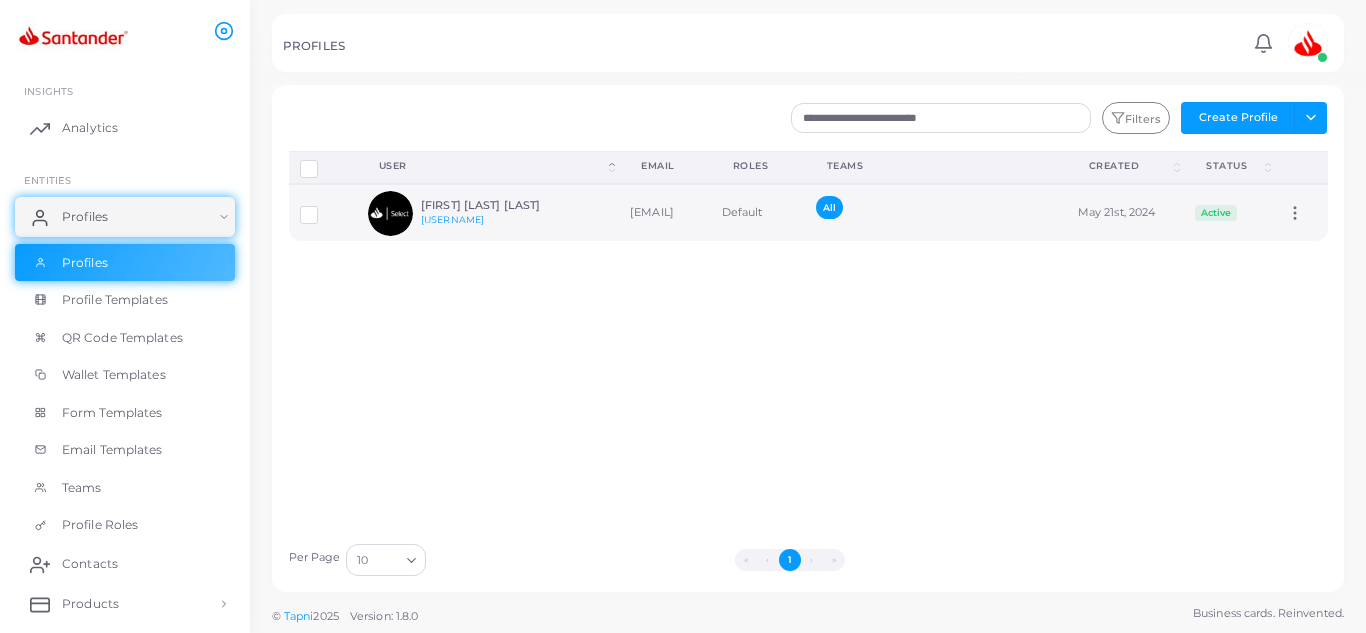 click on "[FIRST] [LAST] [LAST]" at bounding box center (494, 205) 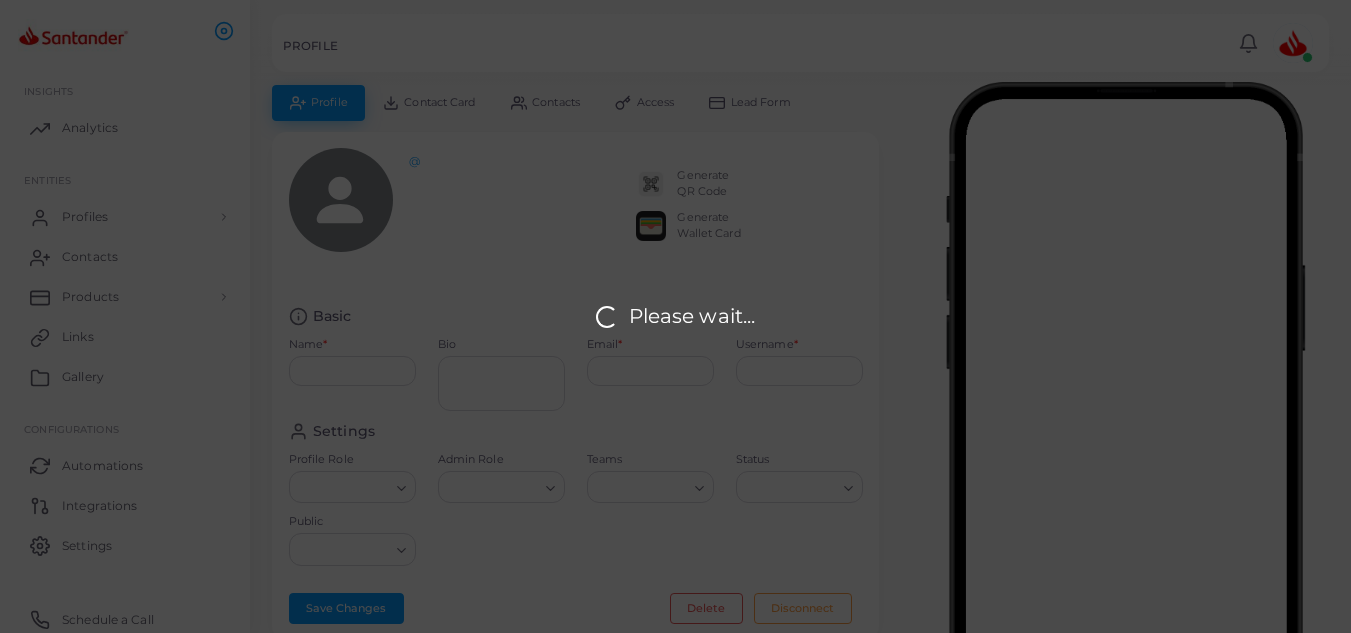 type on "**********" 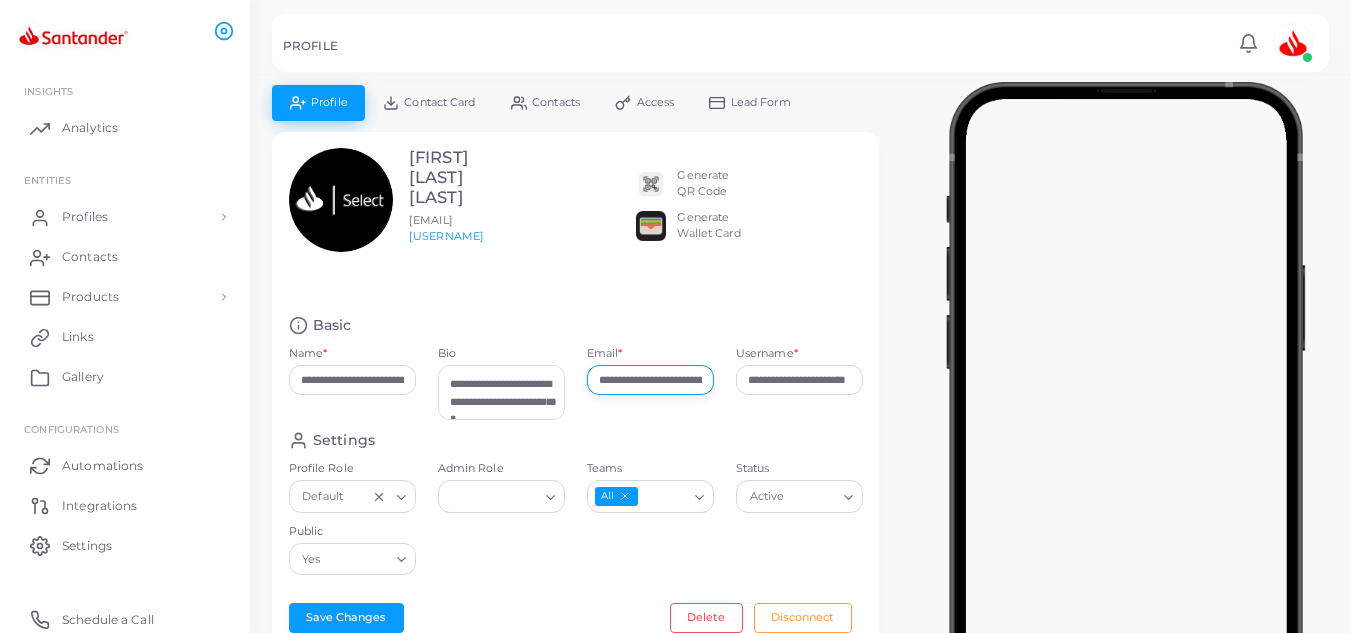 click on "**********" at bounding box center [650, 380] 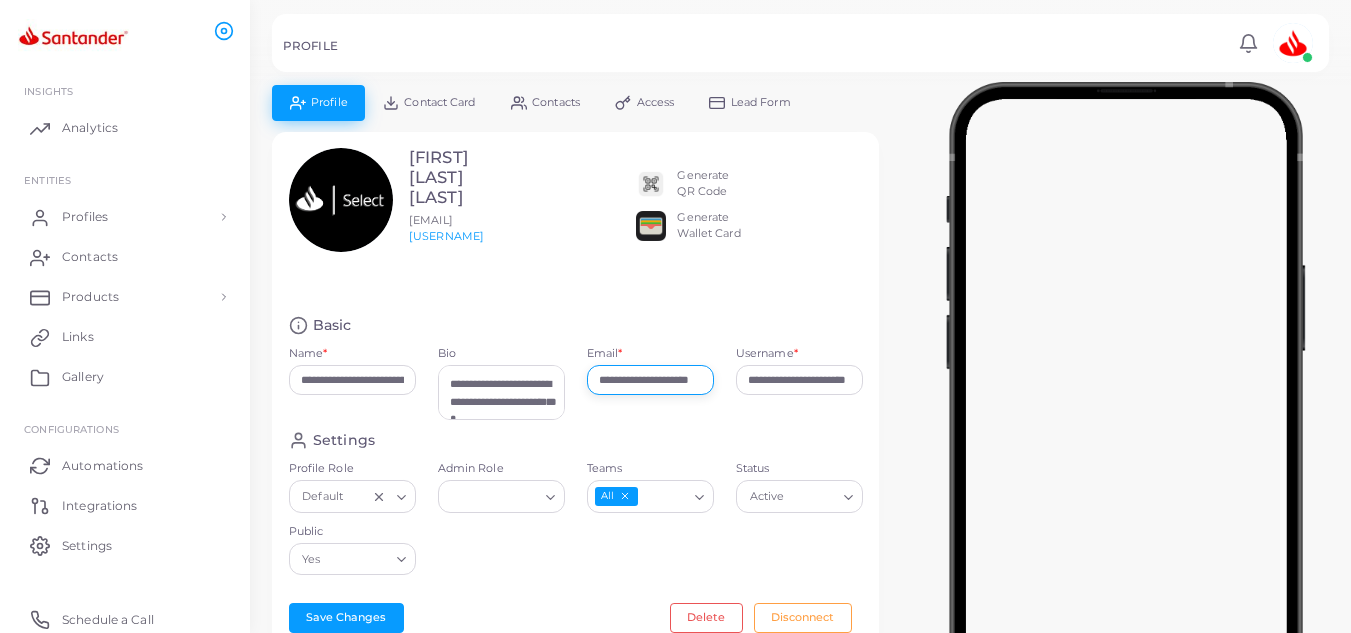 type on "**********" 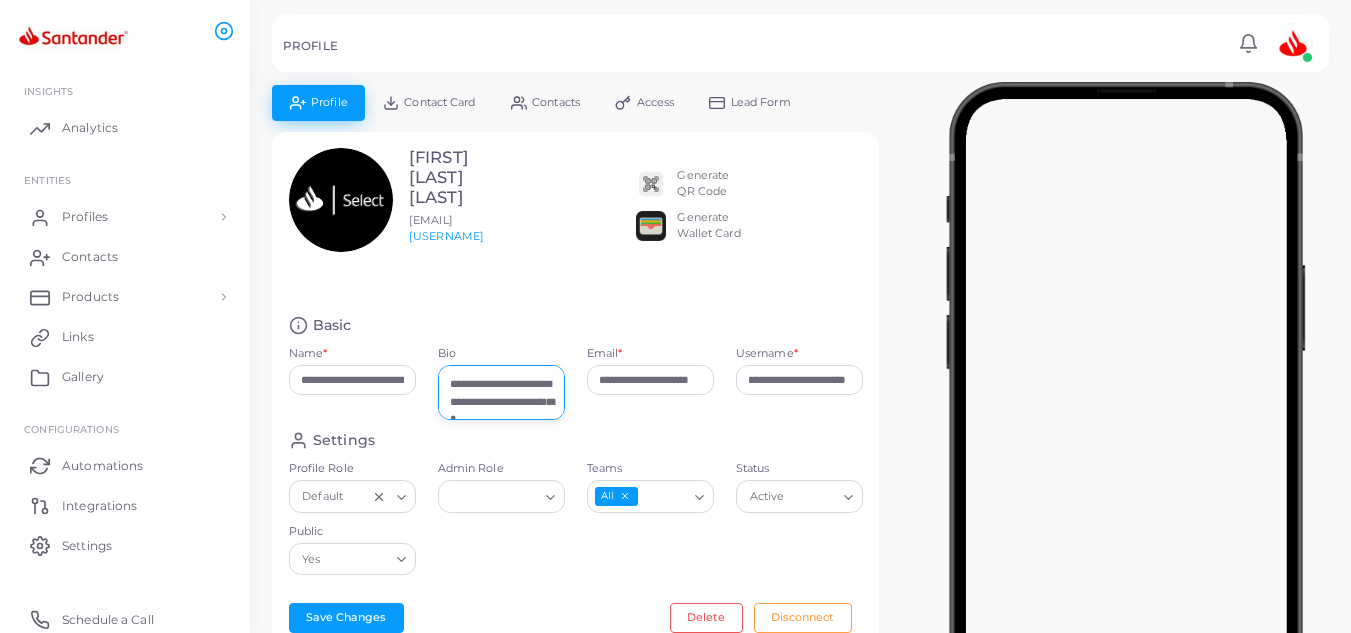 scroll, scrollTop: 53, scrollLeft: 0, axis: vertical 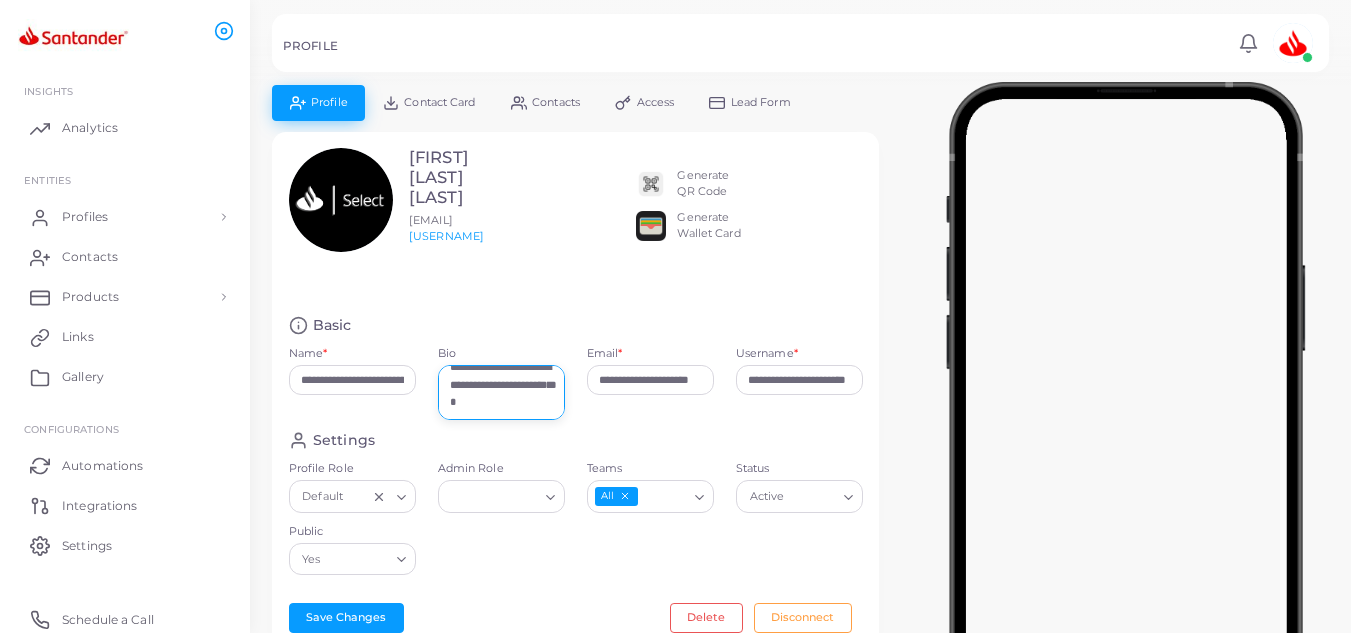 drag, startPoint x: 444, startPoint y: 375, endPoint x: 561, endPoint y: 419, distance: 125 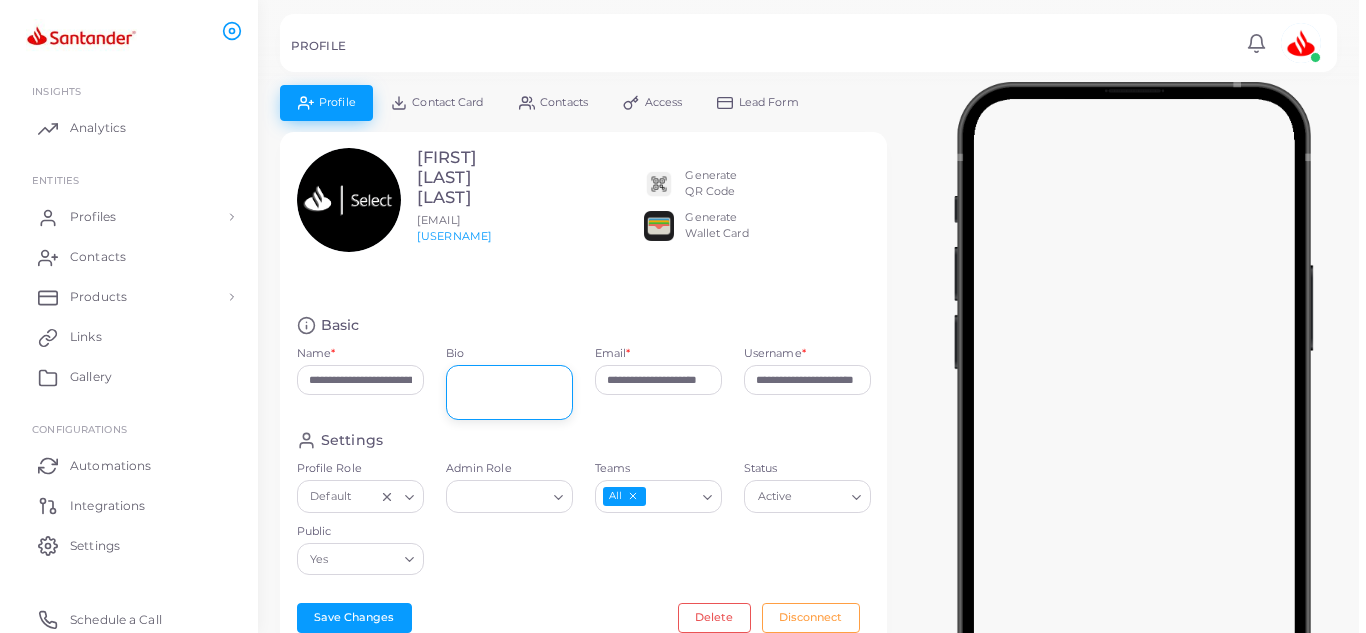 scroll, scrollTop: 0, scrollLeft: 0, axis: both 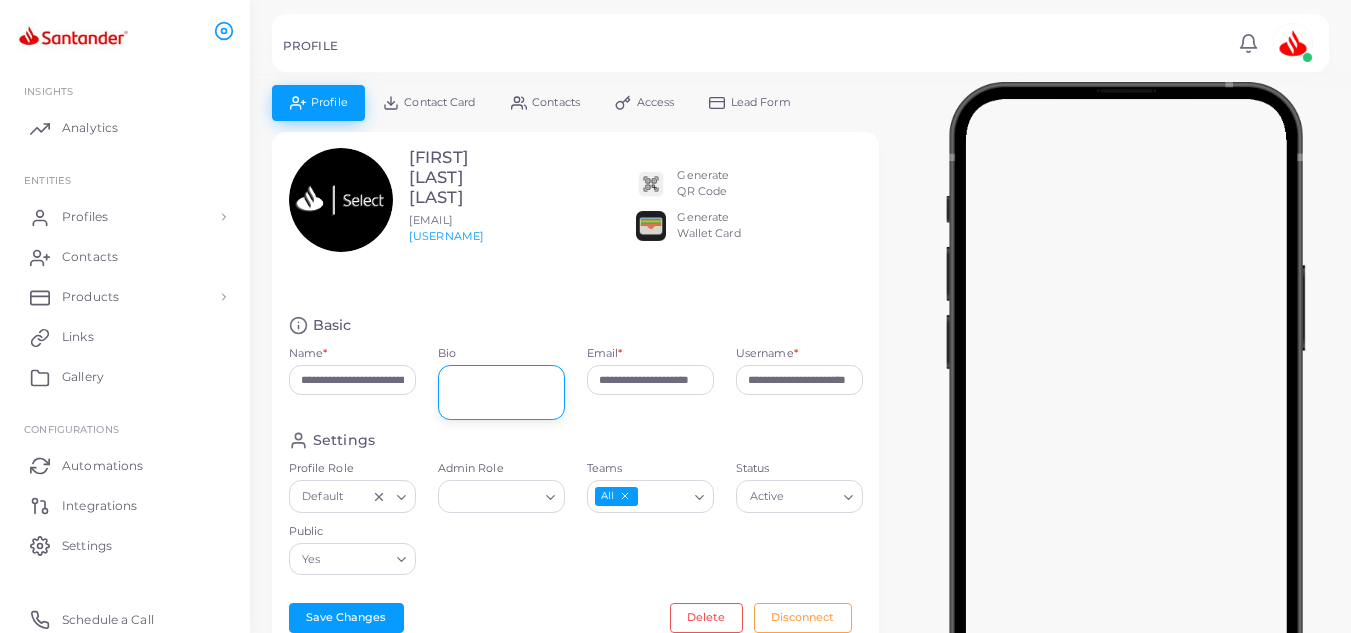 type 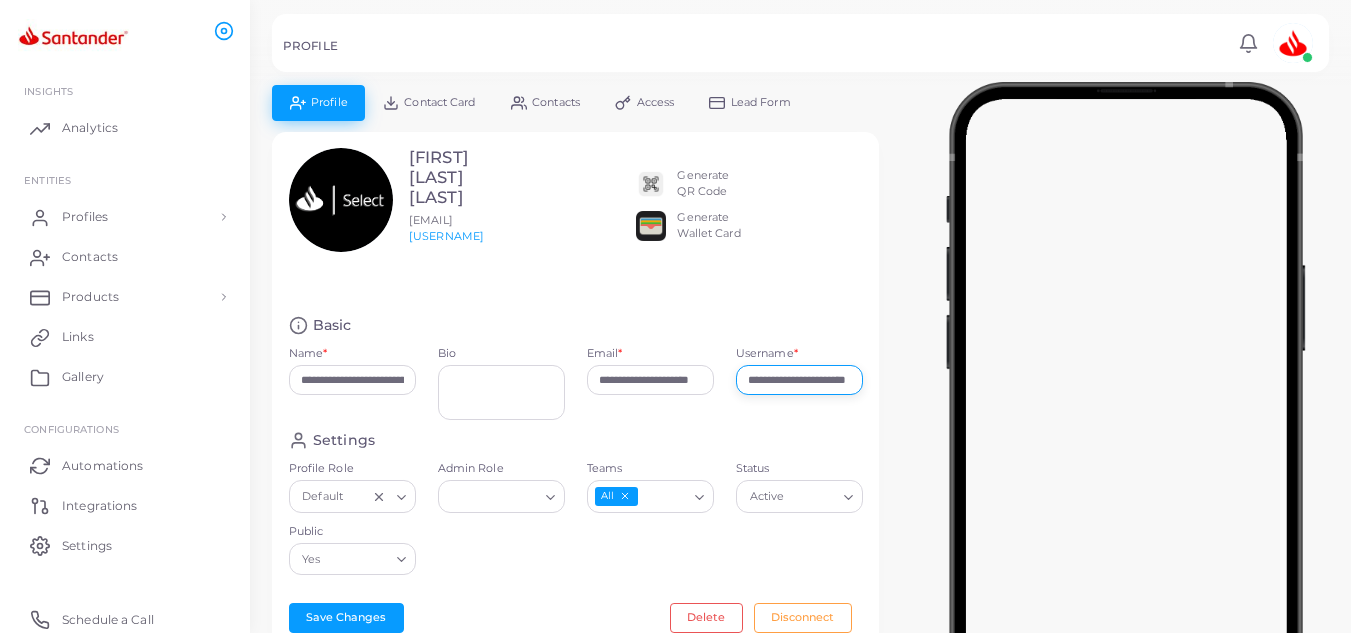 click on "**********" at bounding box center (799, 380) 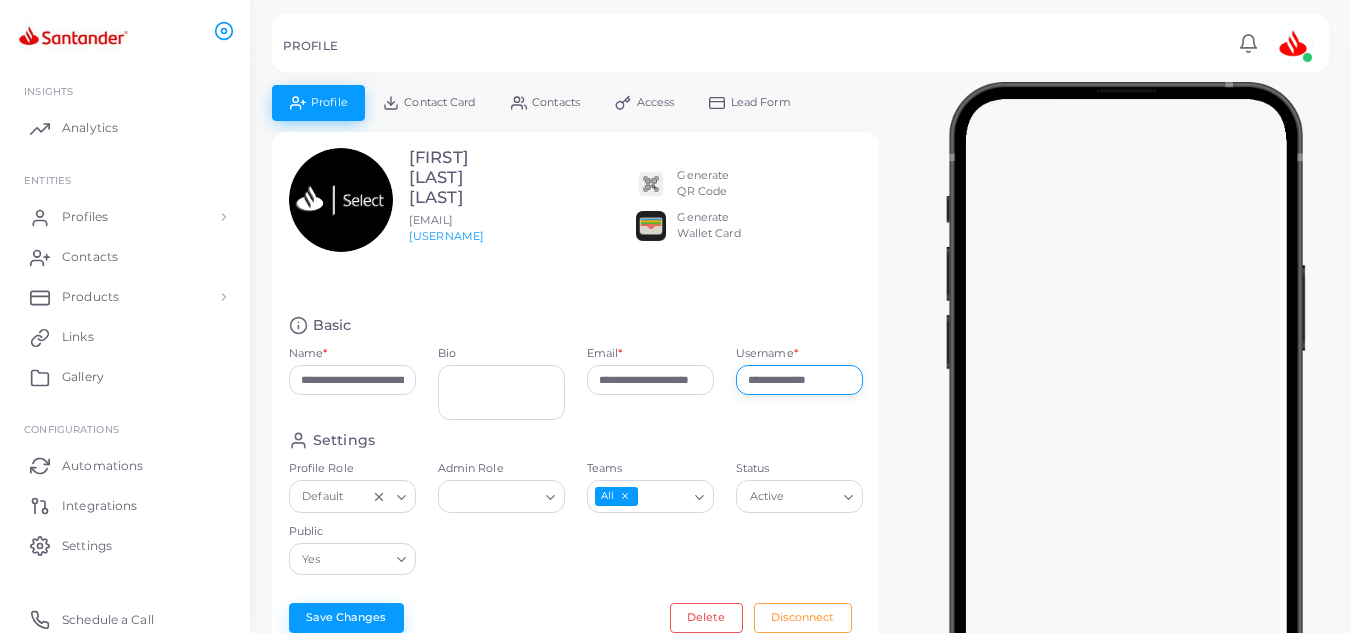 type on "**********" 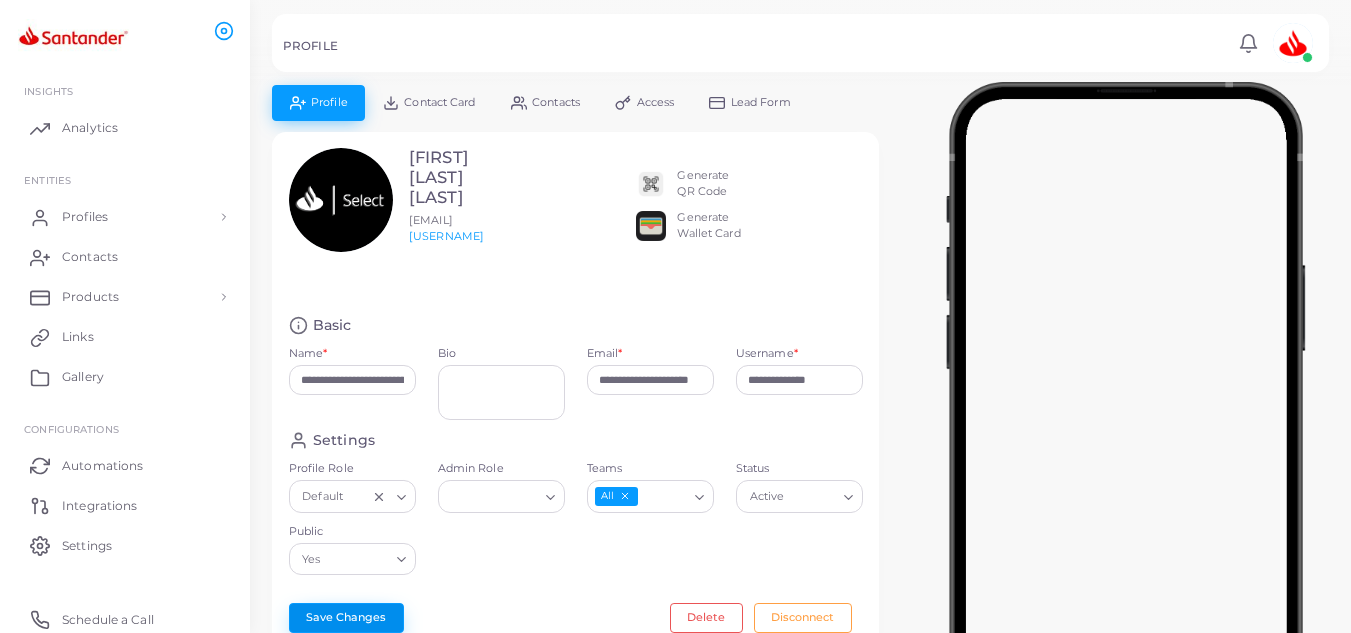 click on "Save Changes" at bounding box center (346, 618) 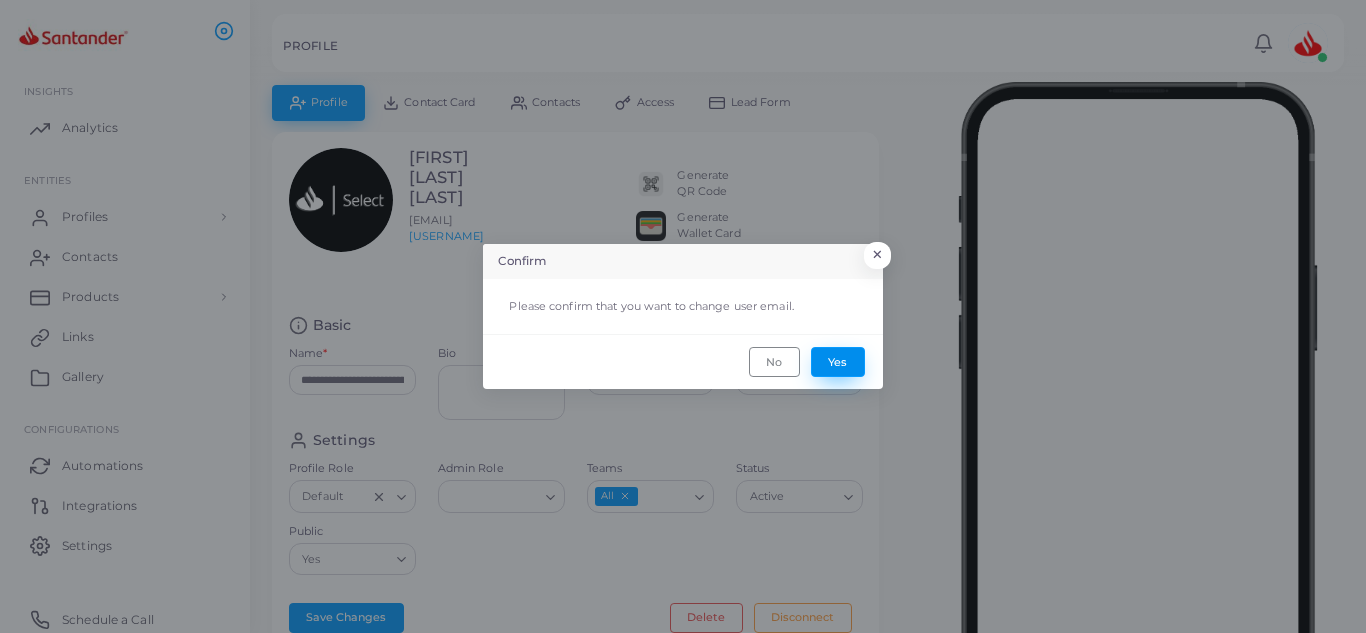 click on "Yes" at bounding box center (838, 362) 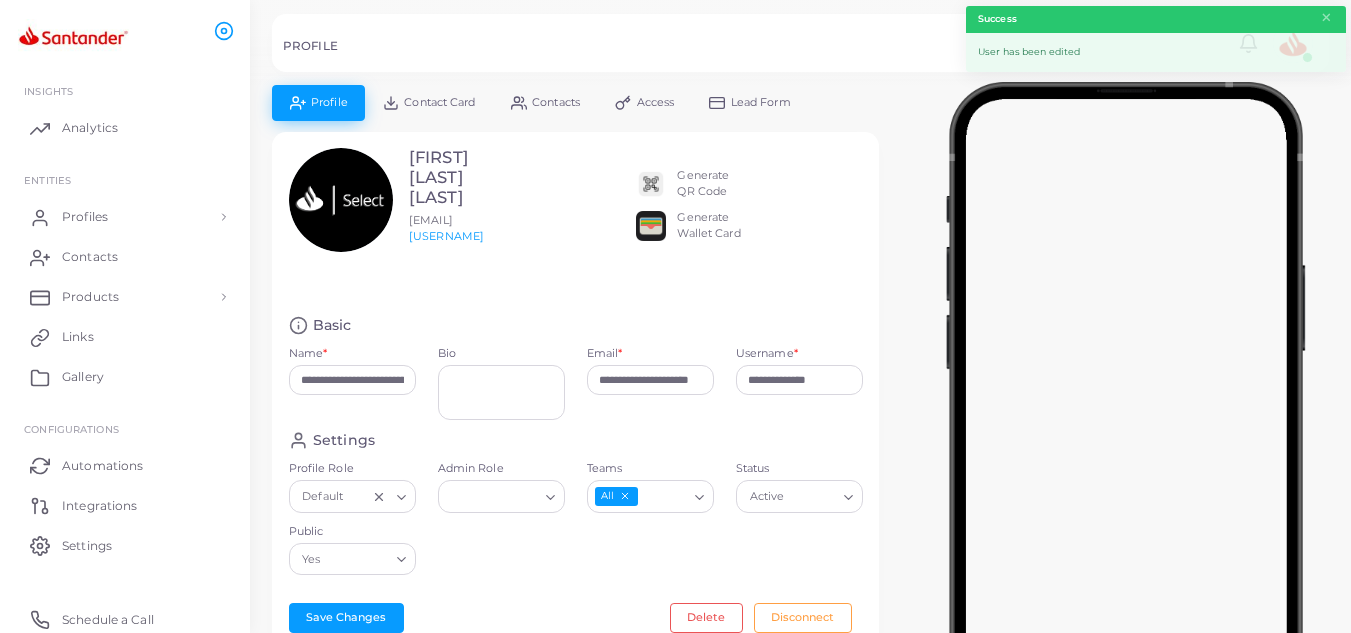 click on "Contact Card" at bounding box center [439, 102] 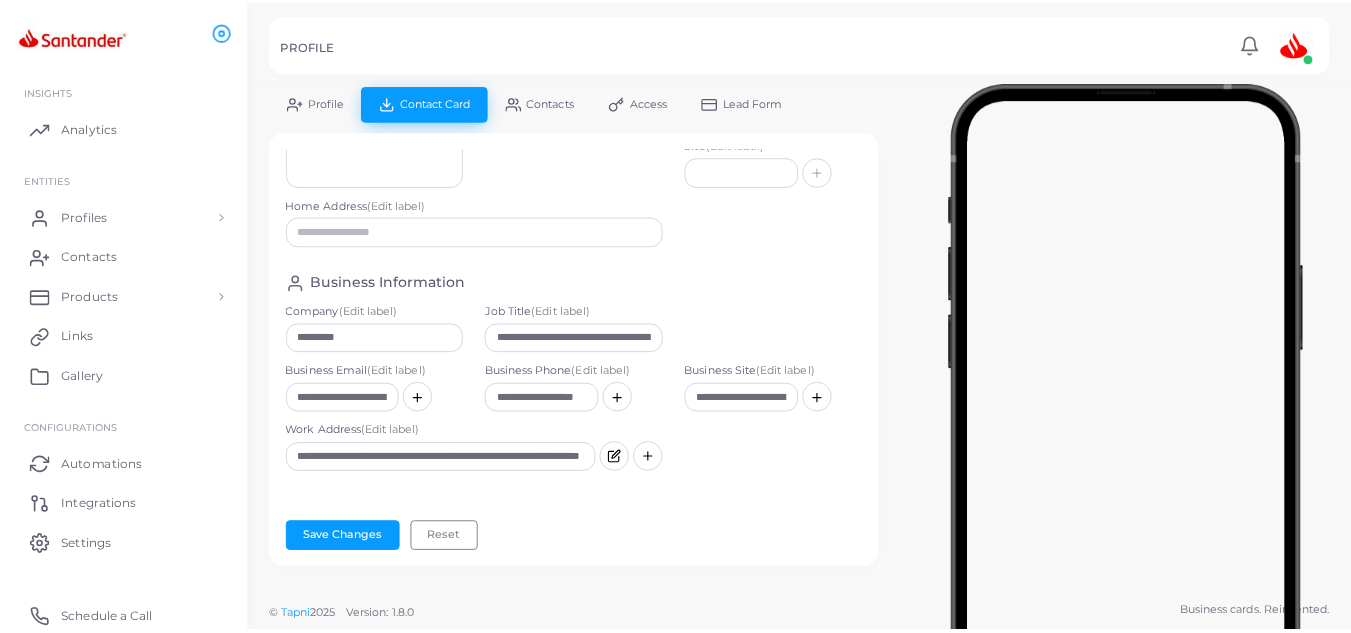 scroll, scrollTop: 176, scrollLeft: 0, axis: vertical 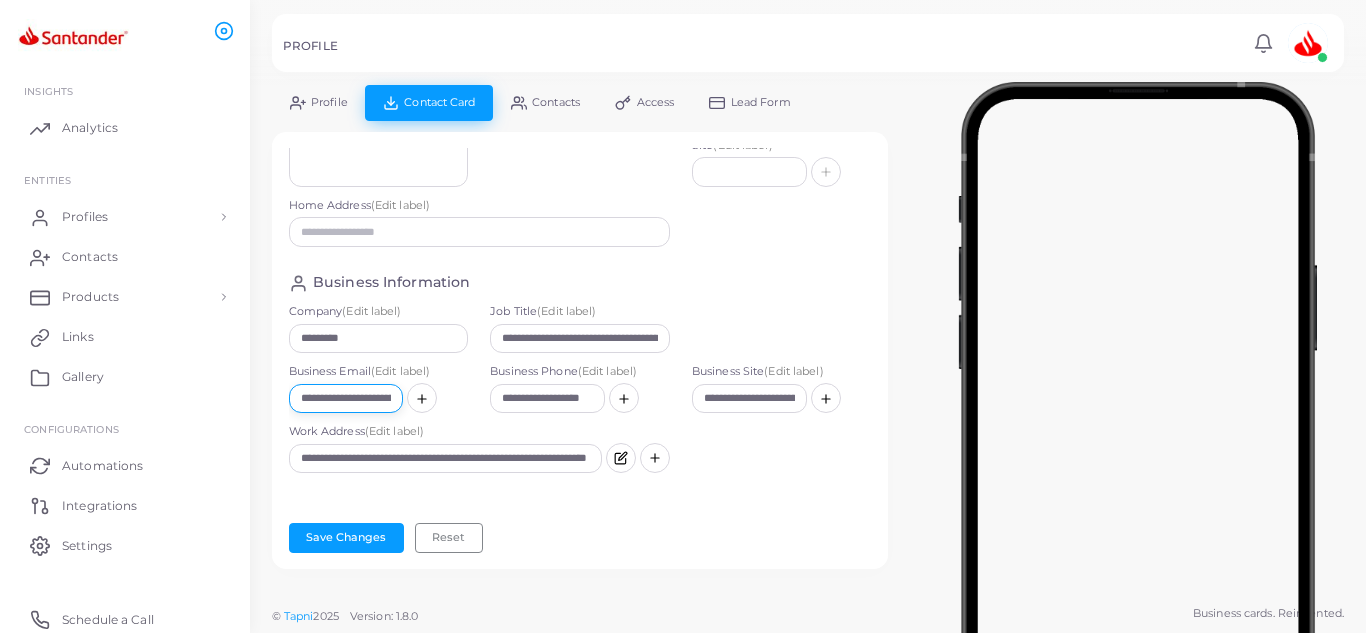 click on "**********" at bounding box center [346, 399] 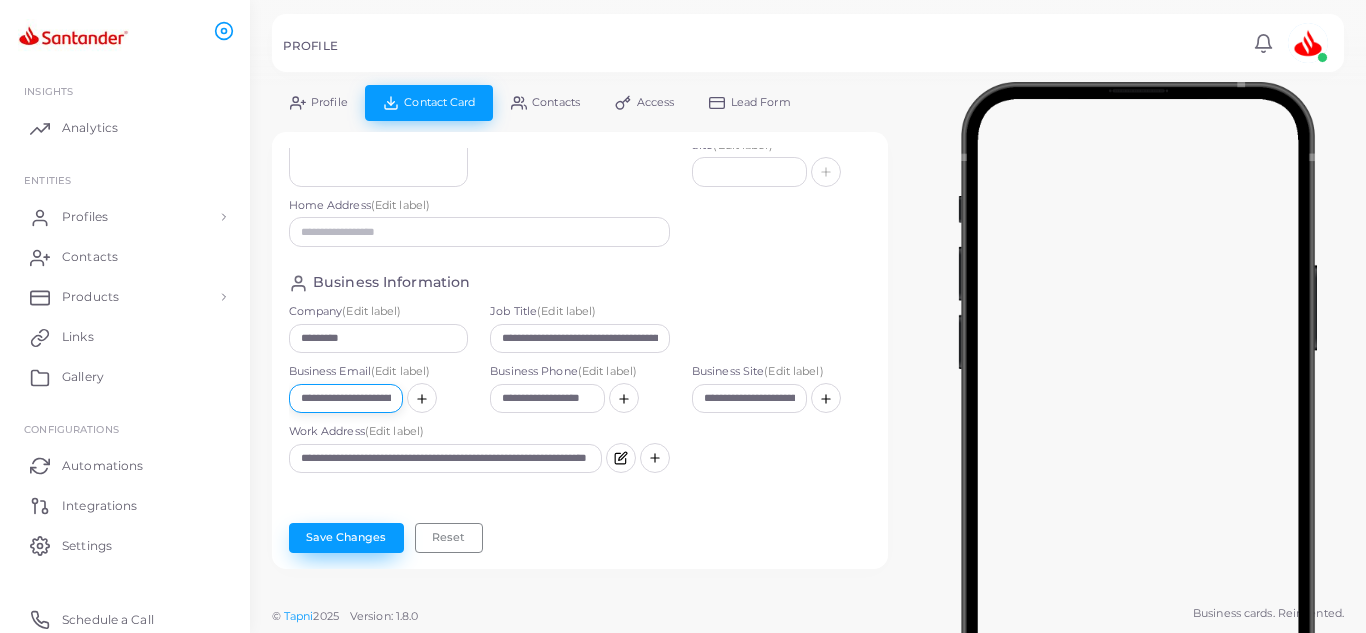 type on "**********" 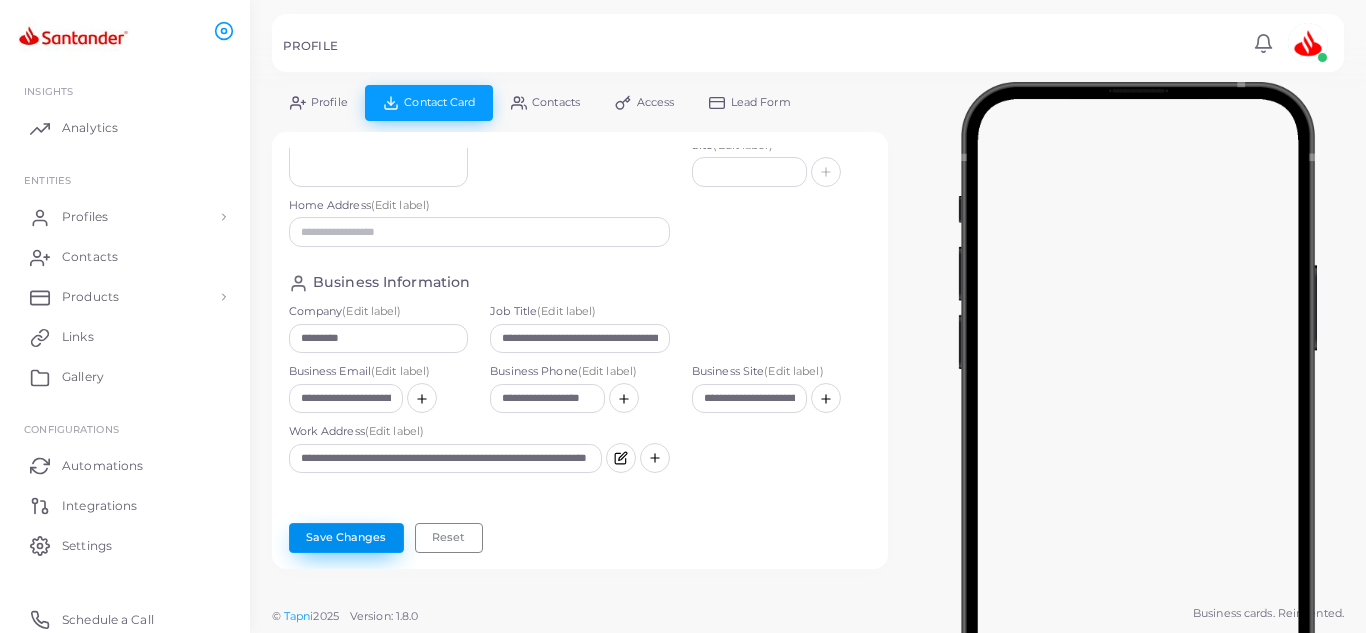 click on "Save Changes" at bounding box center [346, 538] 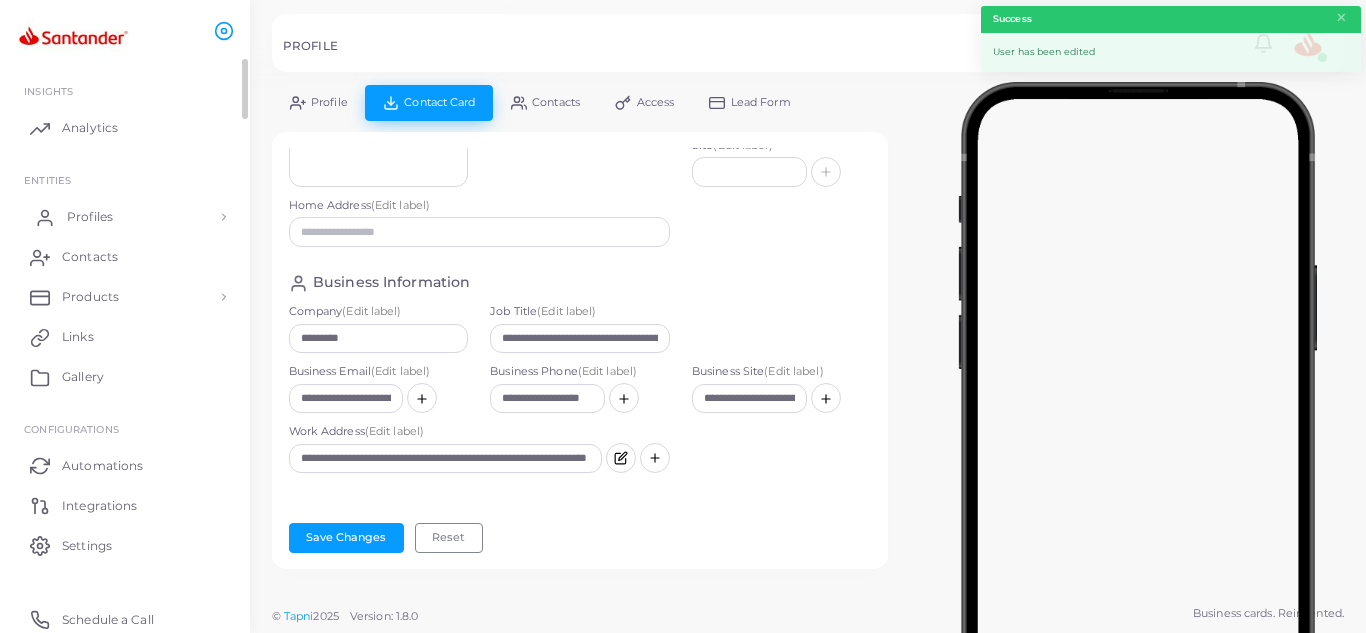click on "Profiles" at bounding box center [90, 217] 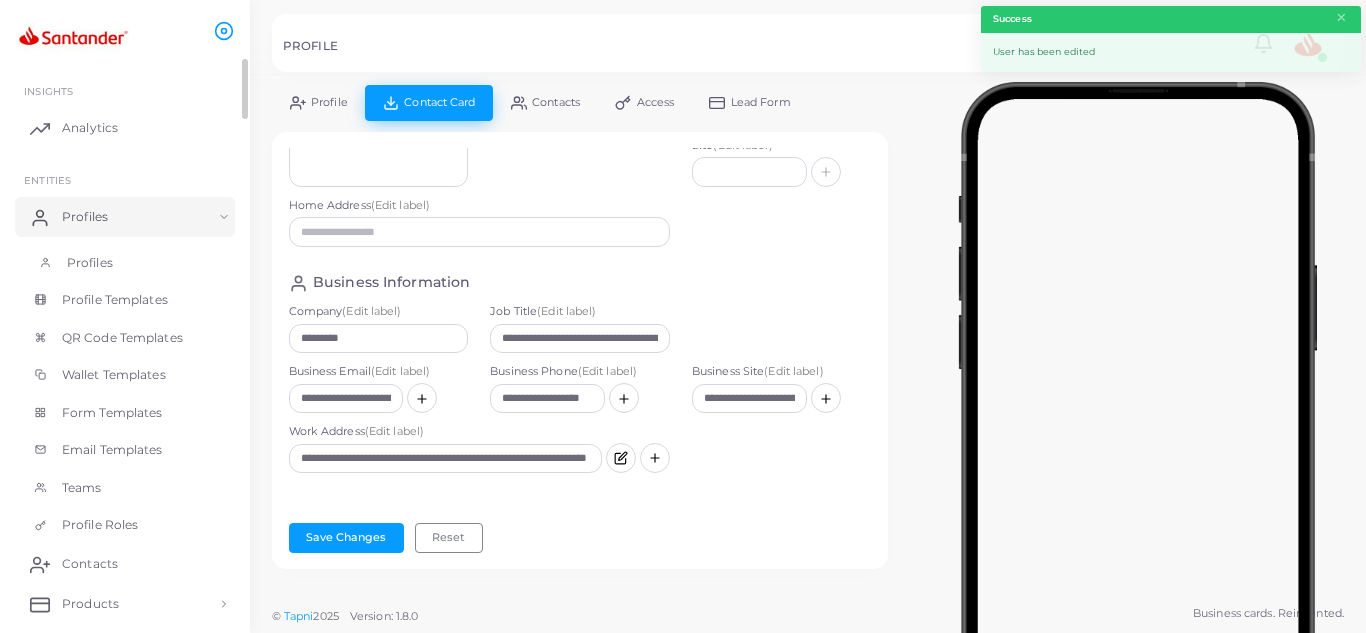click on "Profiles" at bounding box center [90, 263] 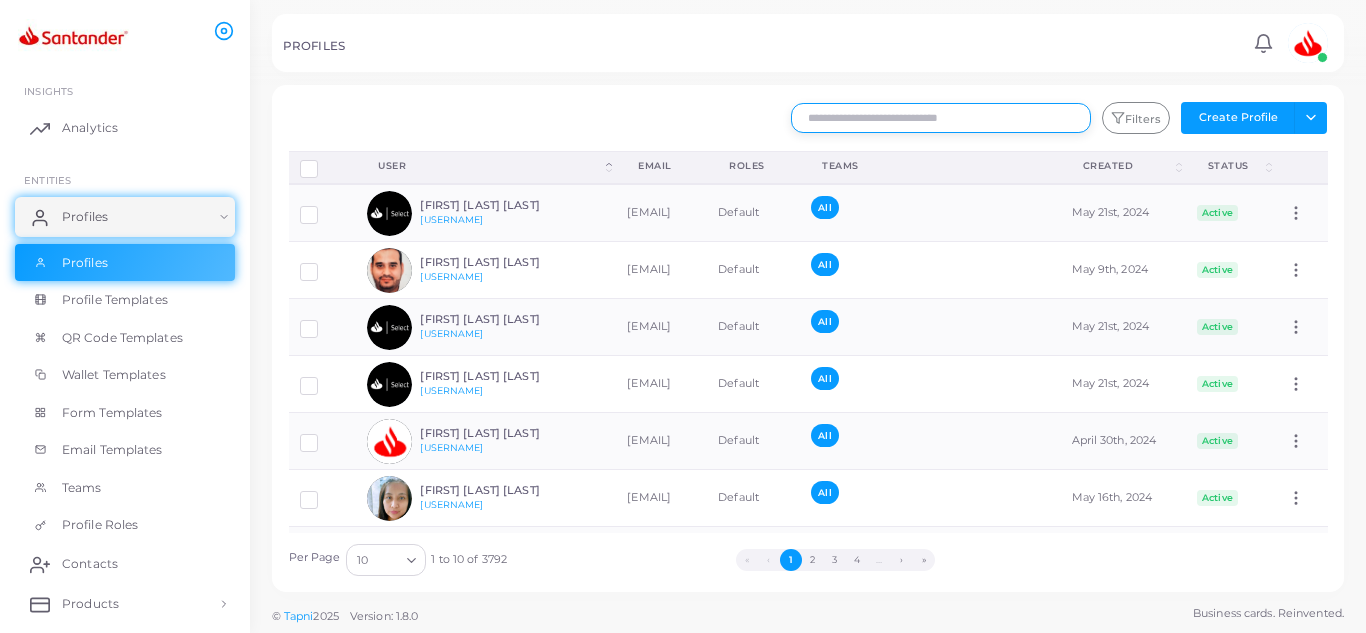 click at bounding box center (941, 118) 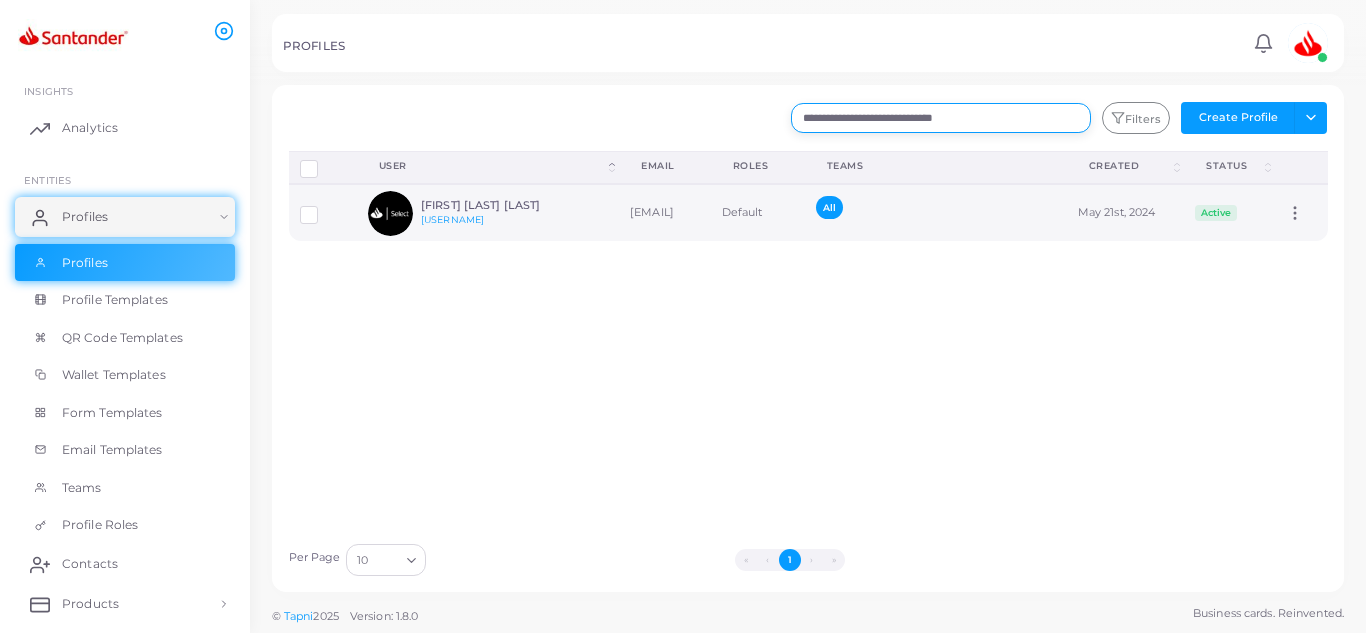 type on "**********" 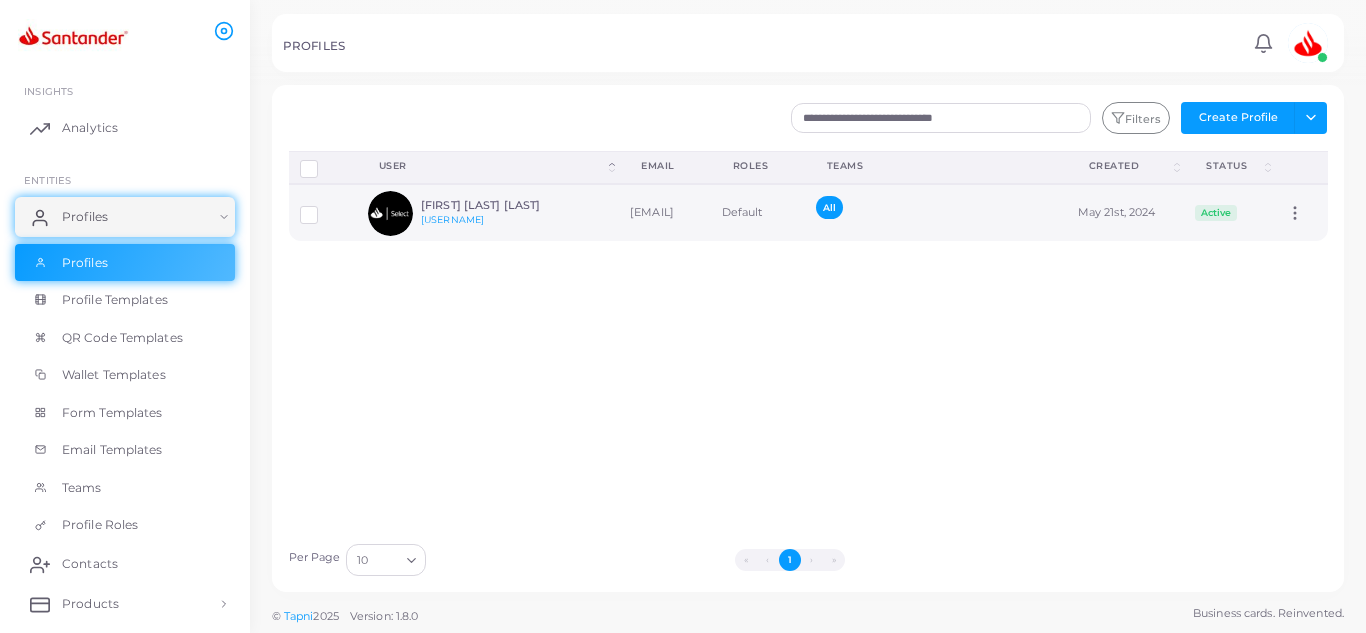 click on "[FIRST] [LAST] [LAST]" at bounding box center [494, 205] 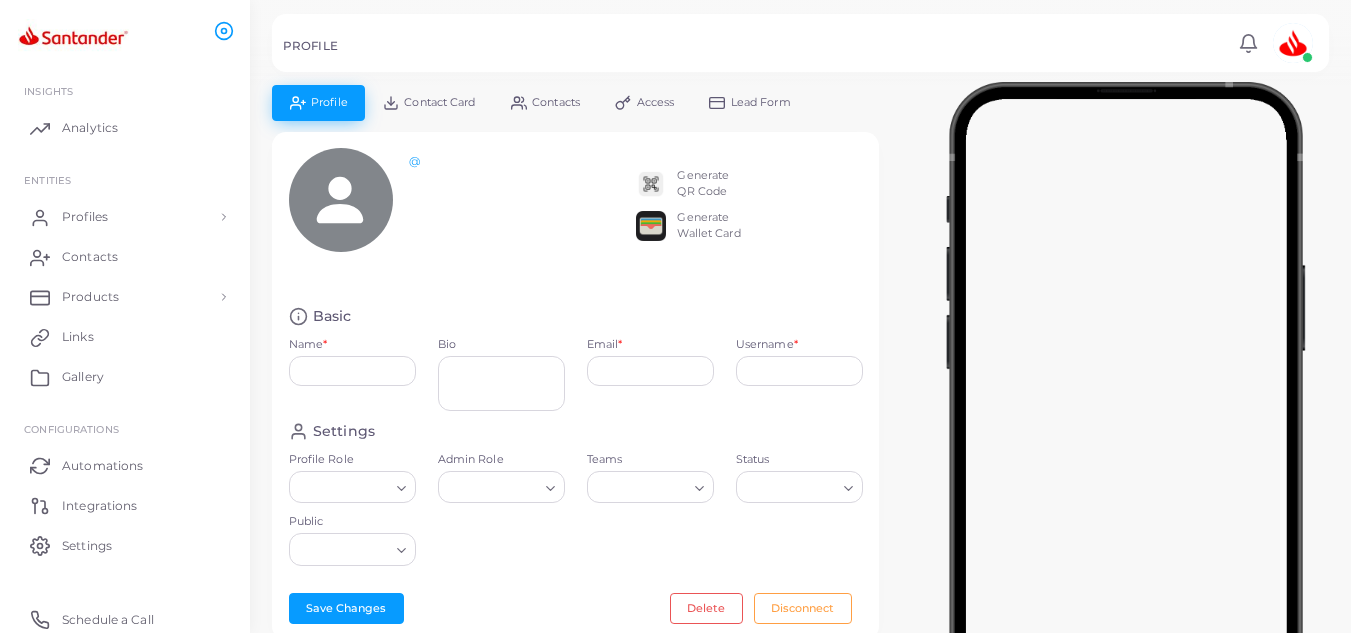 type on "**********" 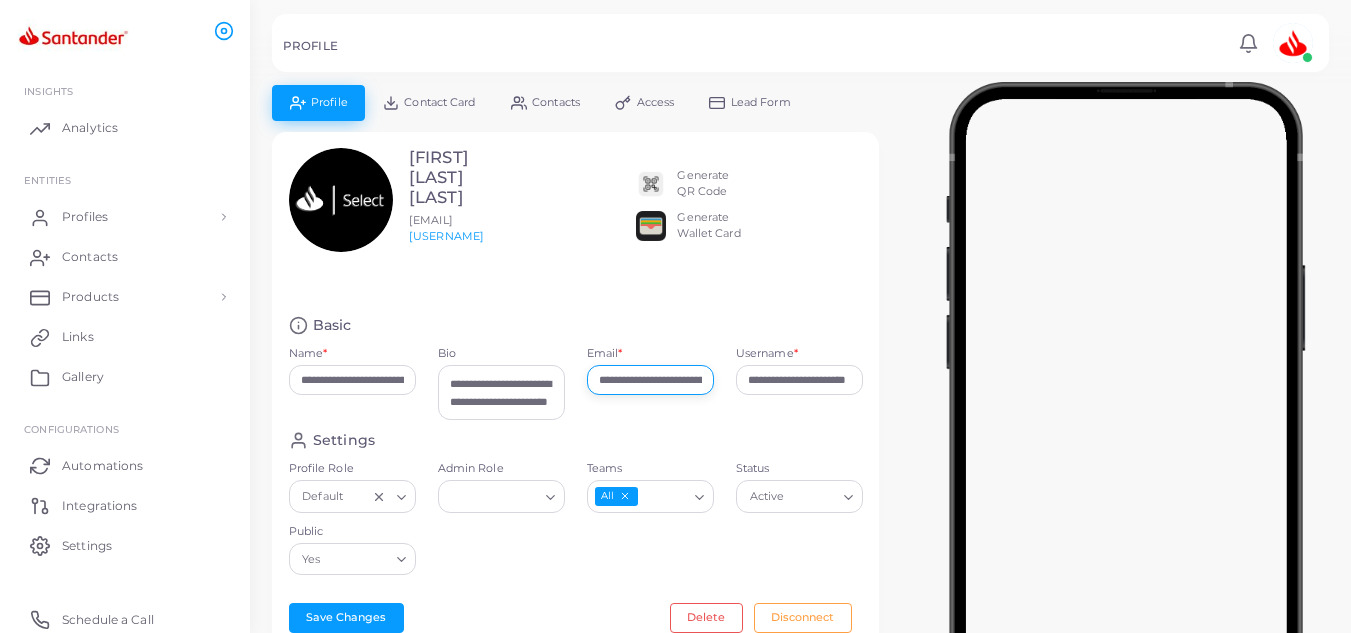 click on "**********" at bounding box center [650, 380] 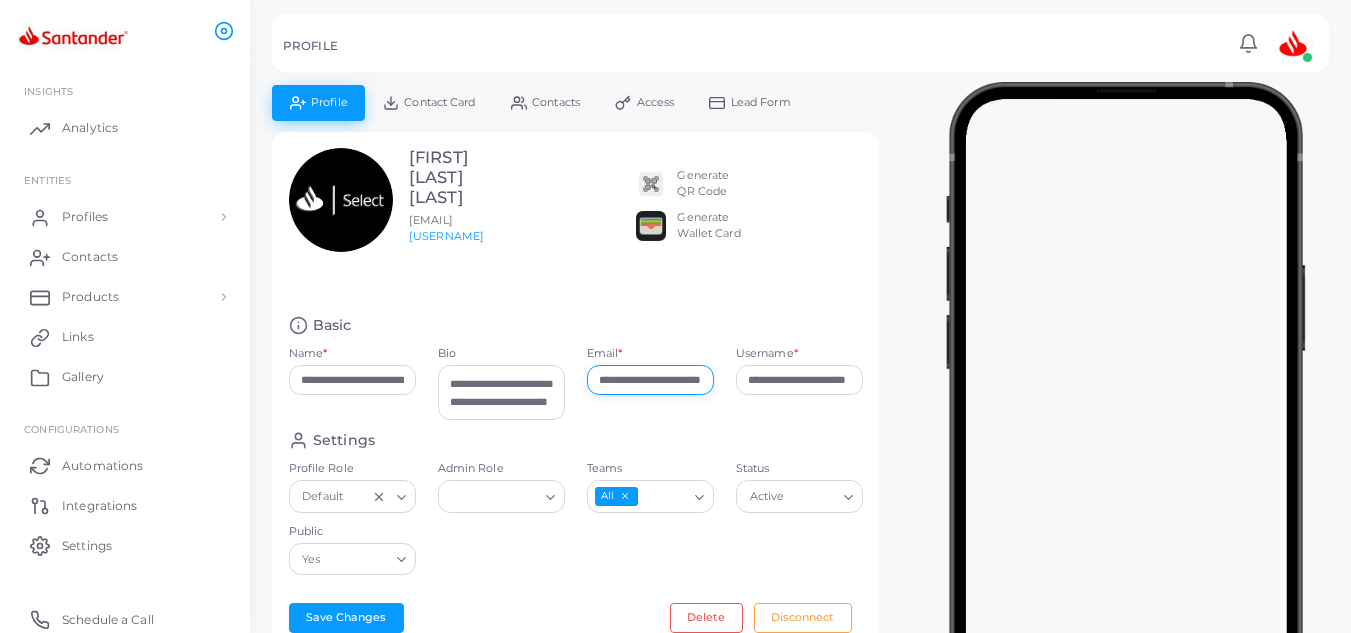 click on "**********" at bounding box center [650, 380] 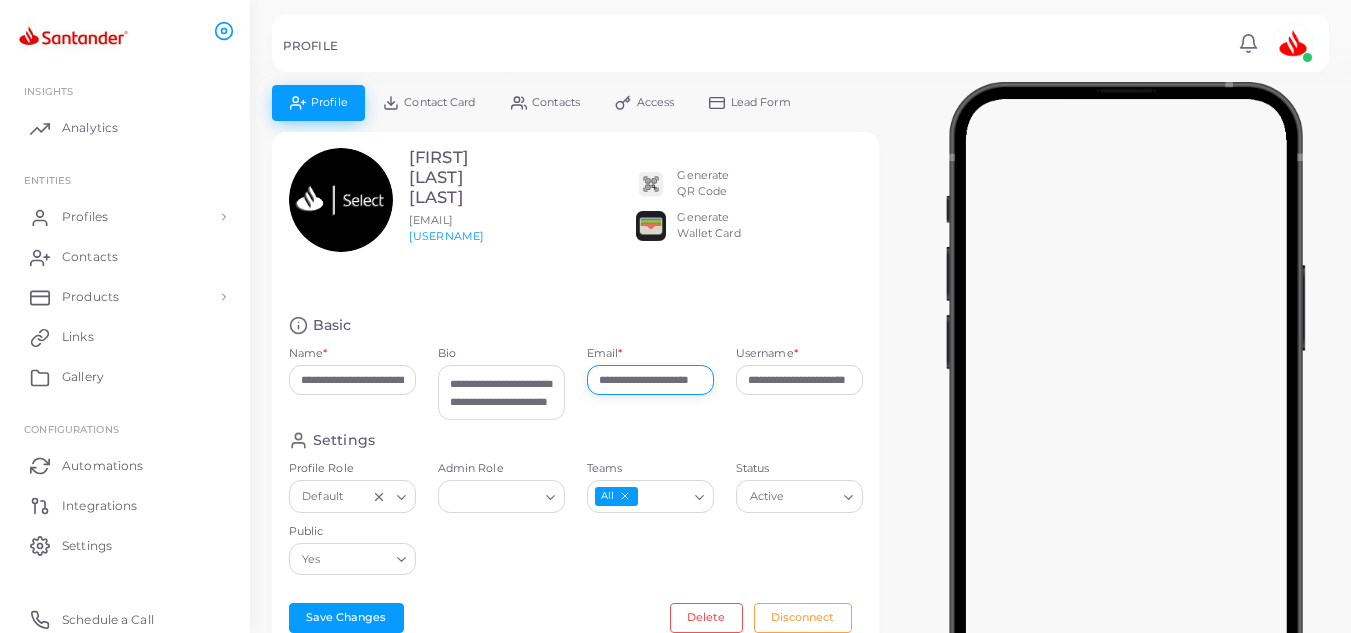 type on "**********" 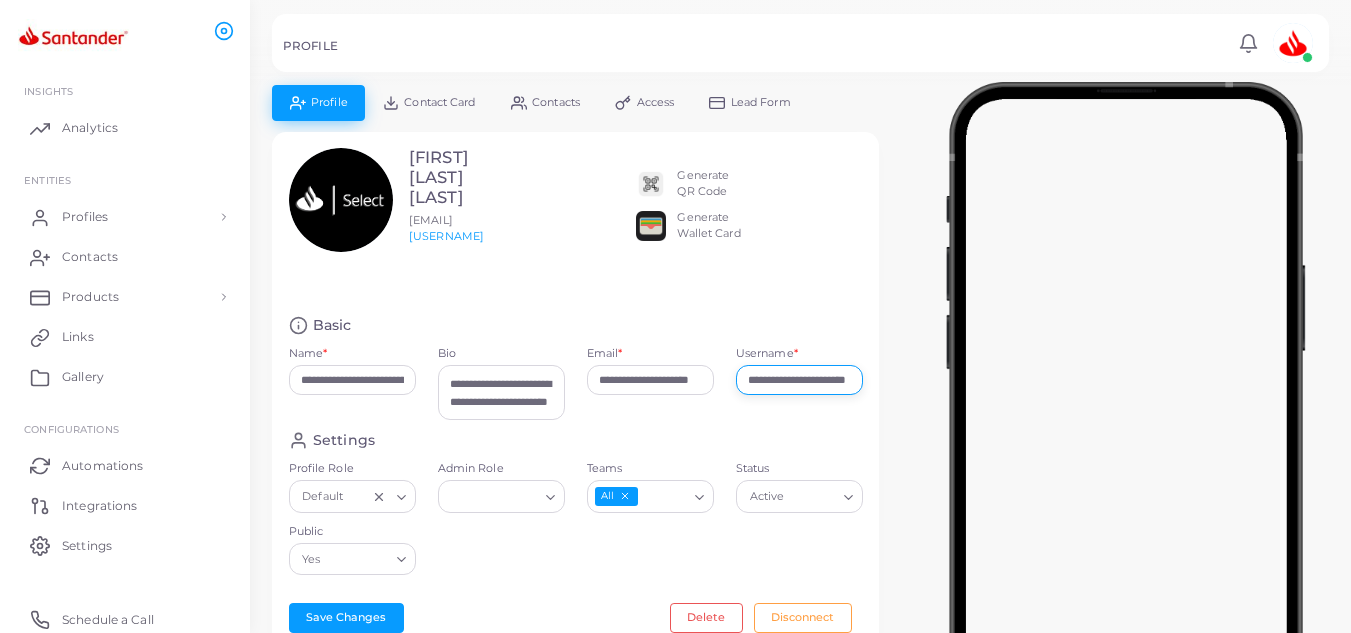 click on "**********" at bounding box center (799, 380) 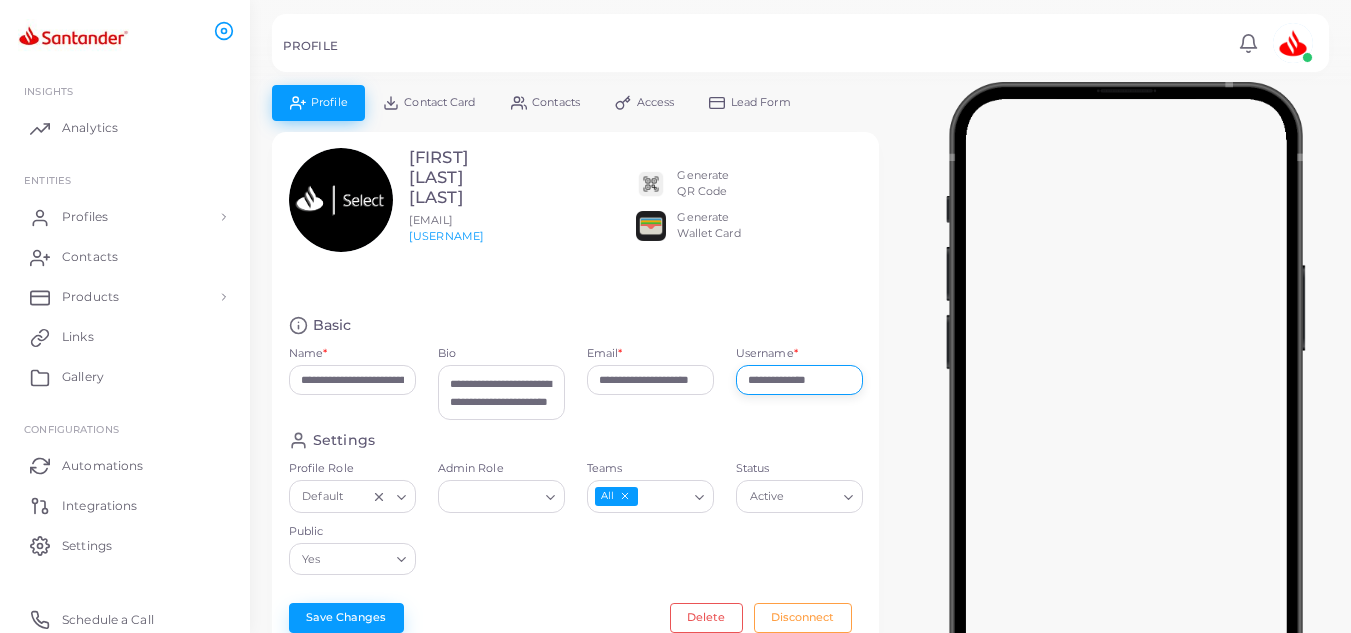 type on "**********" 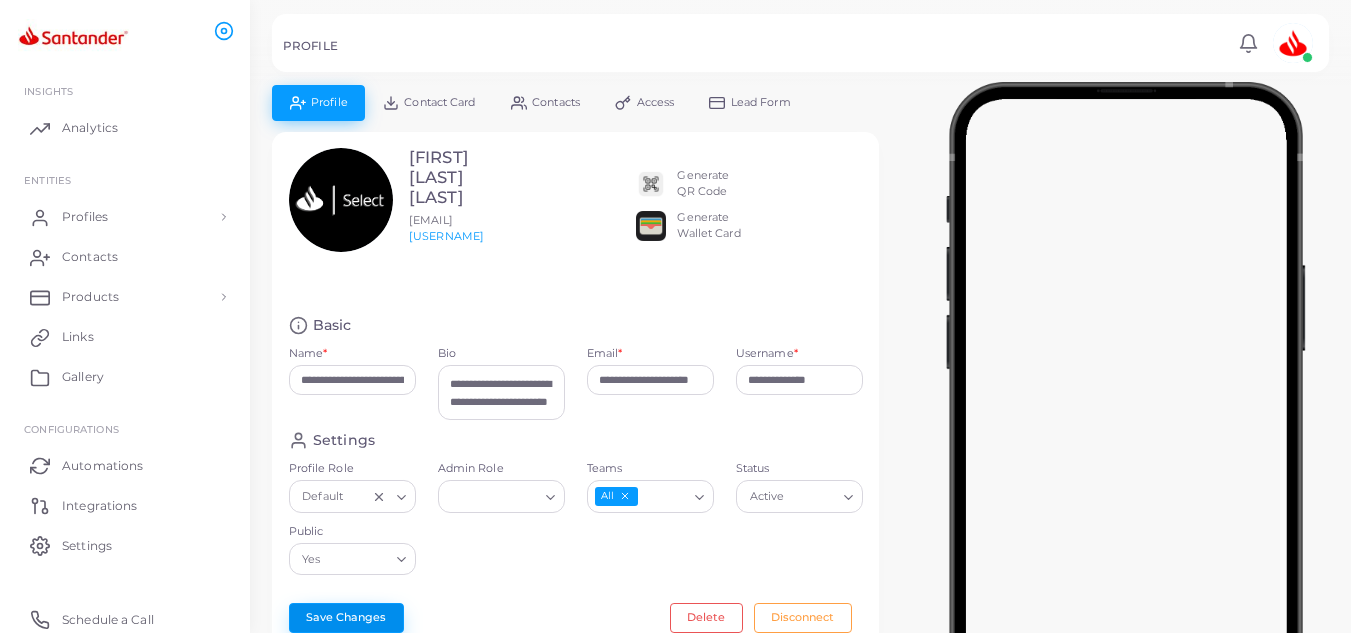 click on "Save Changes" at bounding box center [346, 618] 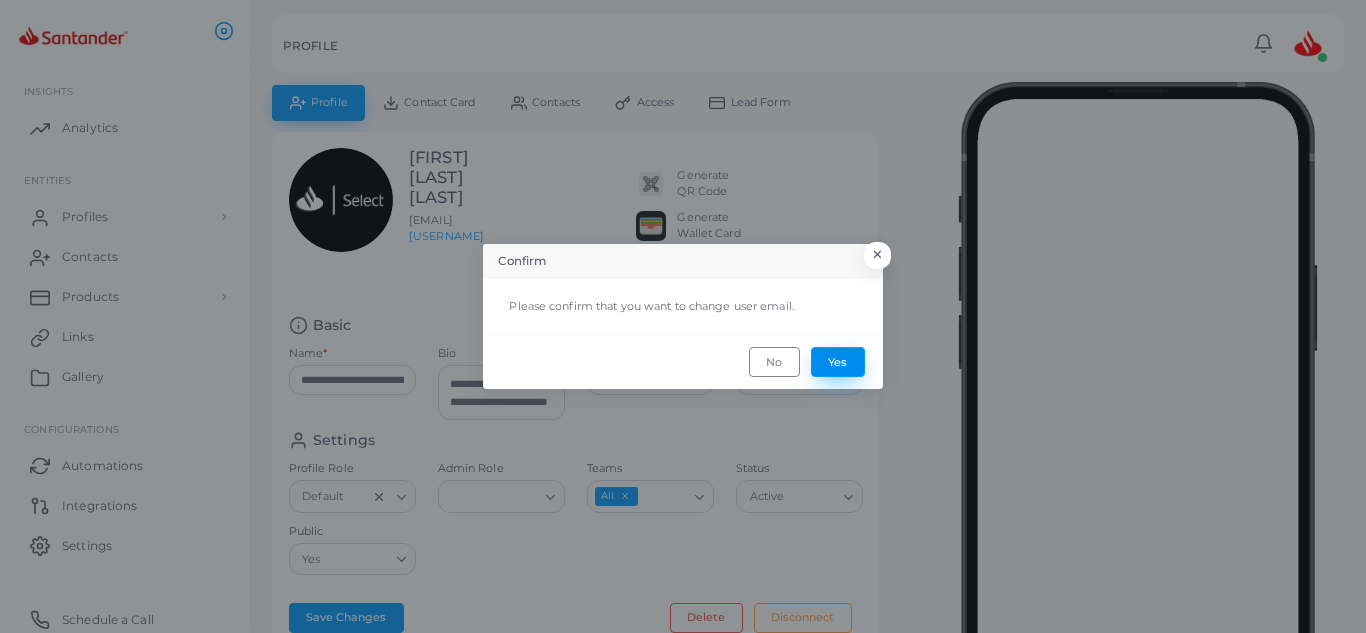 click on "Yes" at bounding box center (838, 362) 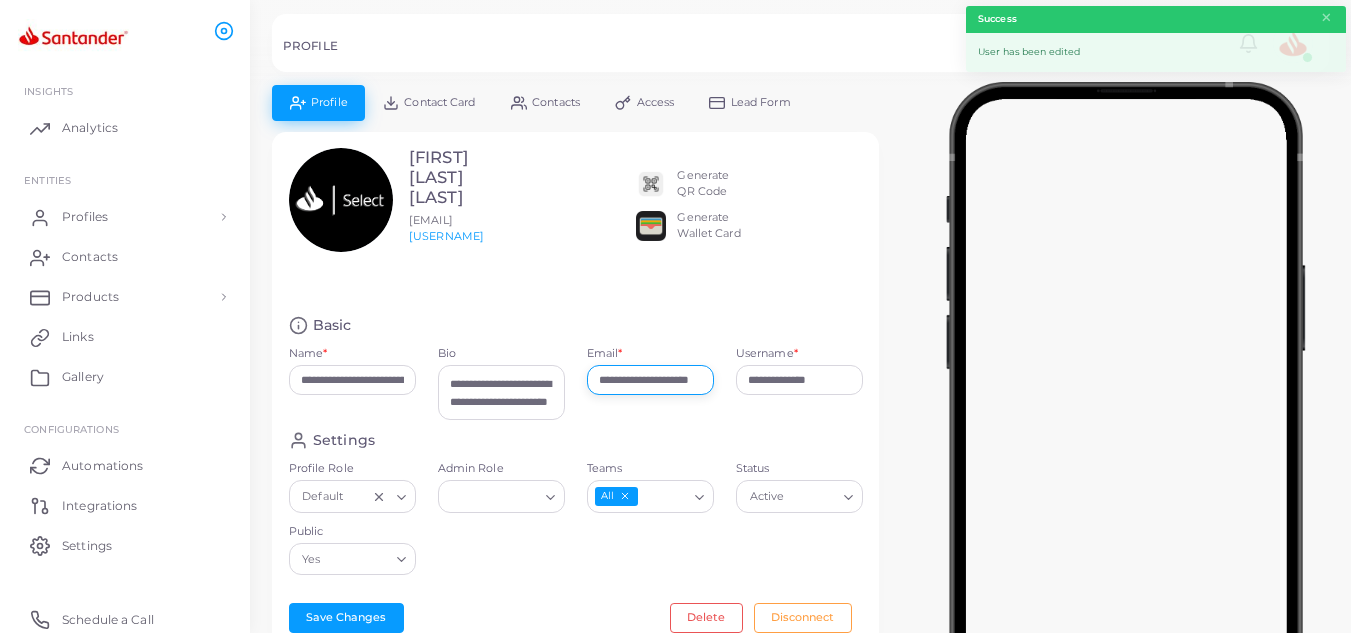scroll, scrollTop: 0, scrollLeft: 44, axis: horizontal 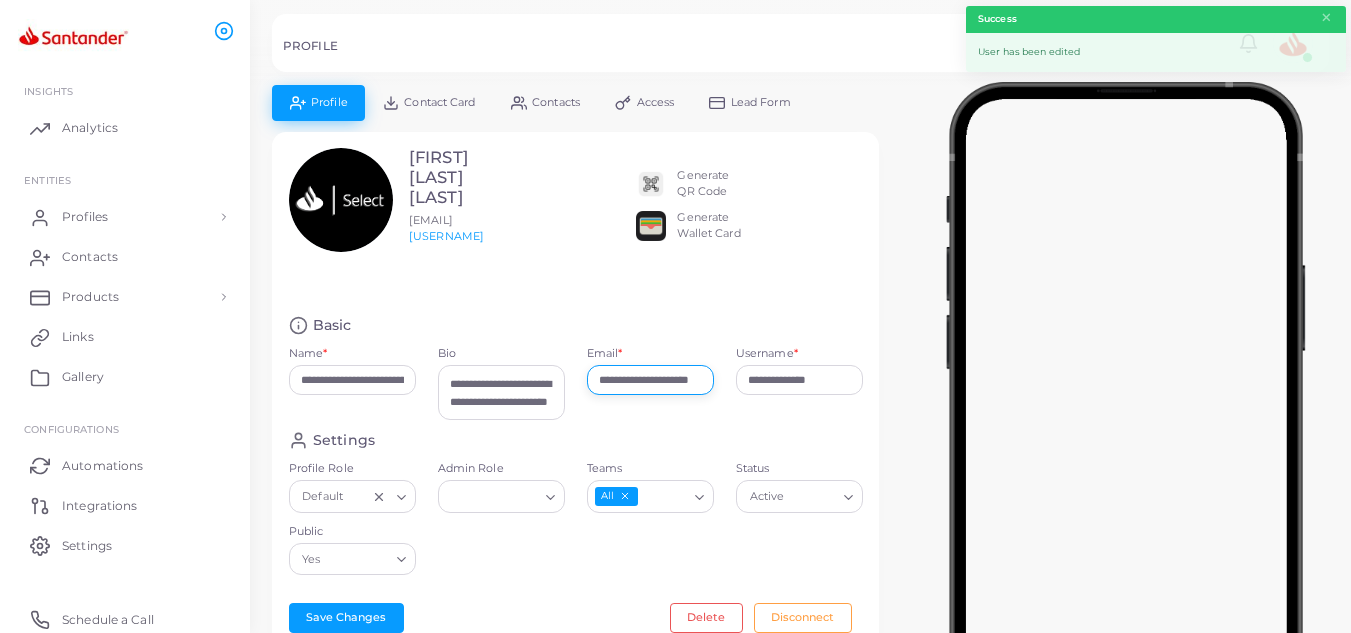 drag, startPoint x: 597, startPoint y: 400, endPoint x: 719, endPoint y: 401, distance: 122.0041 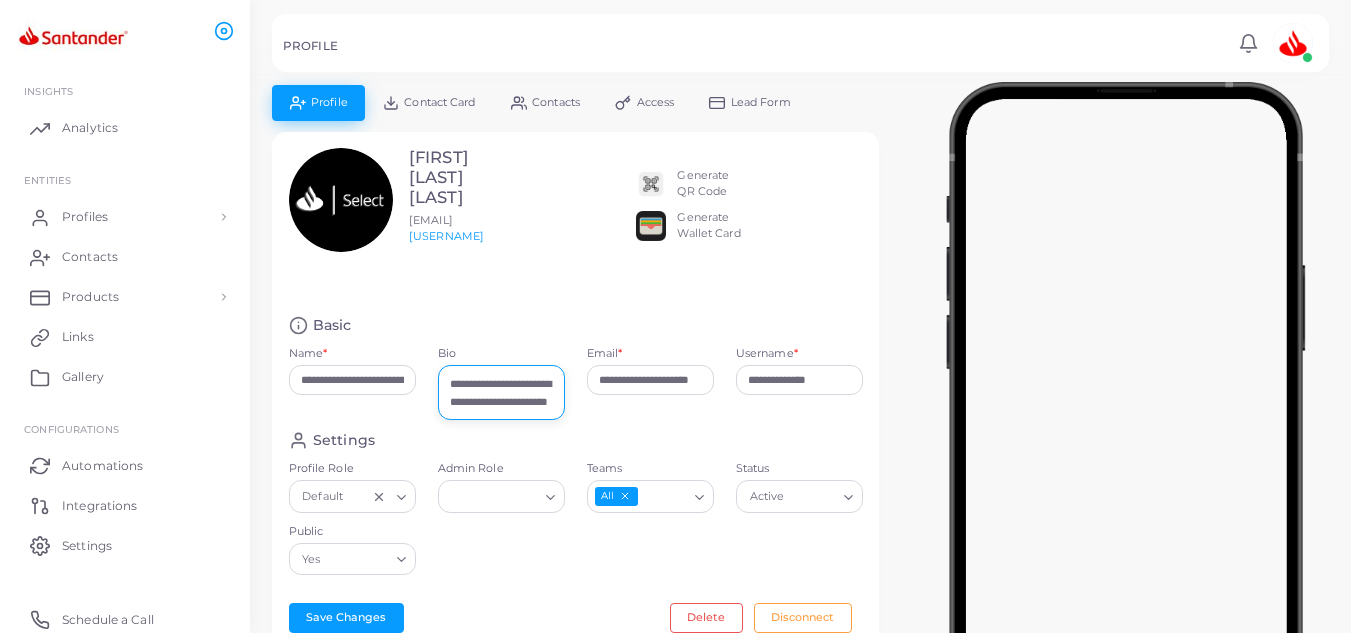 scroll, scrollTop: 0, scrollLeft: 0, axis: both 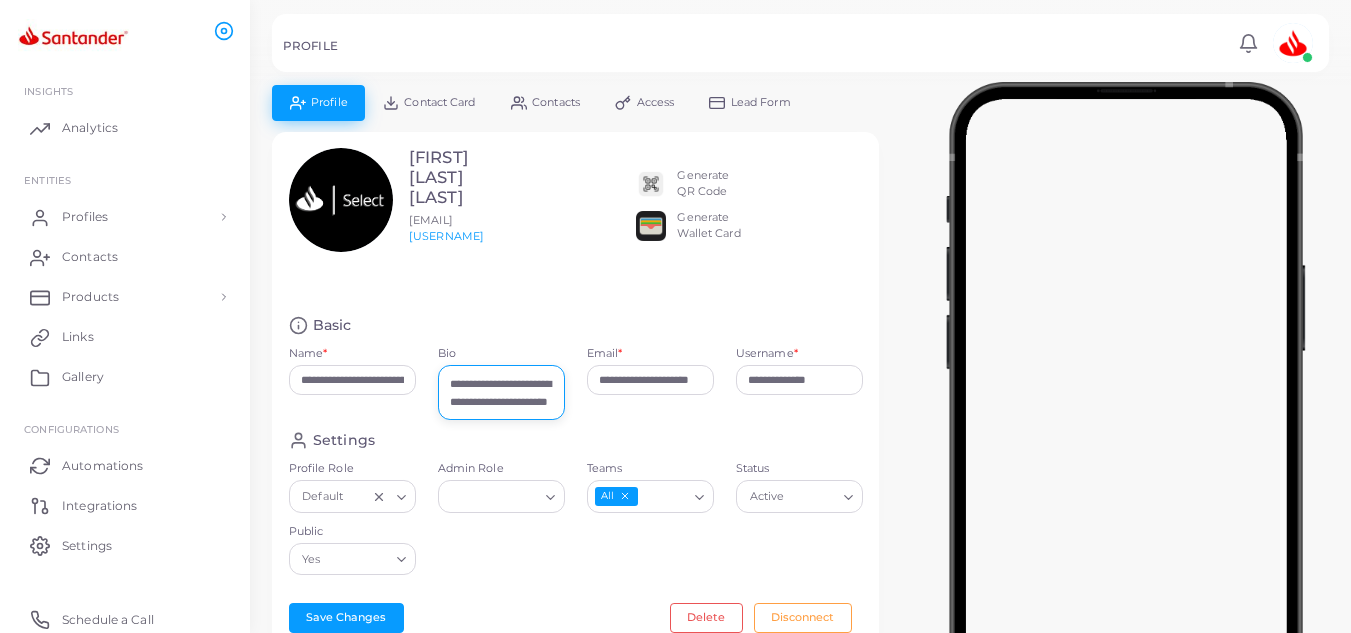 drag, startPoint x: 452, startPoint y: 398, endPoint x: 526, endPoint y: 443, distance: 86.608315 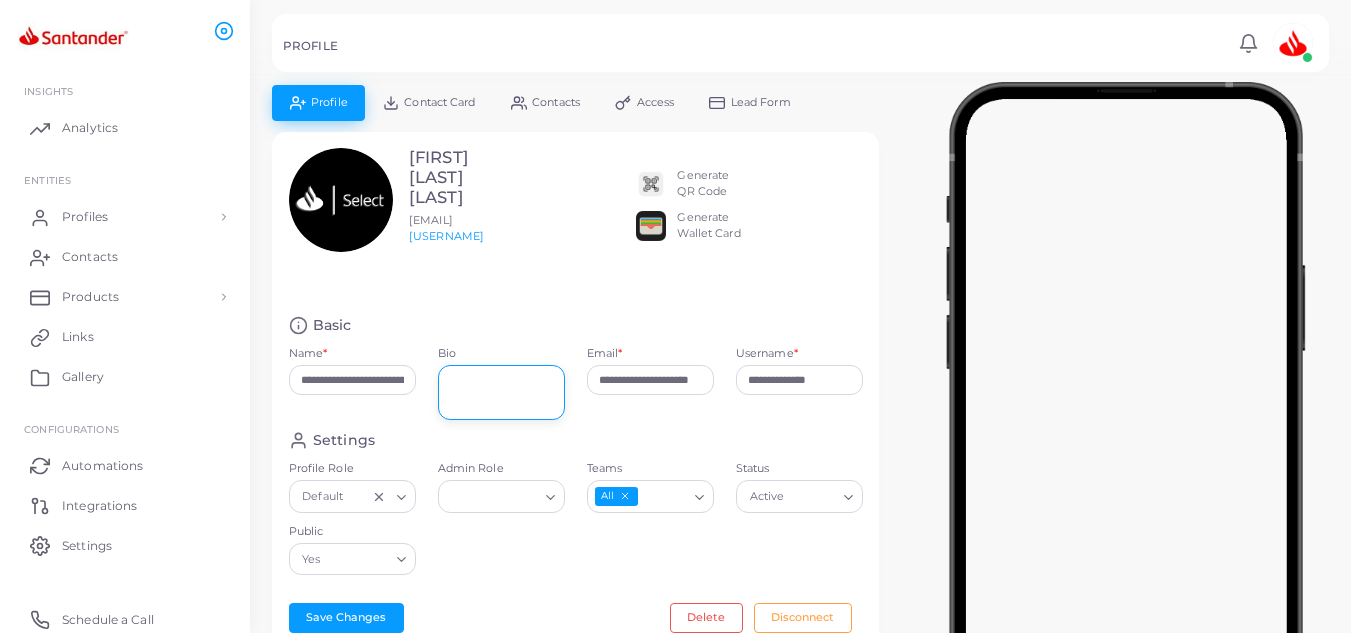 scroll, scrollTop: 0, scrollLeft: 0, axis: both 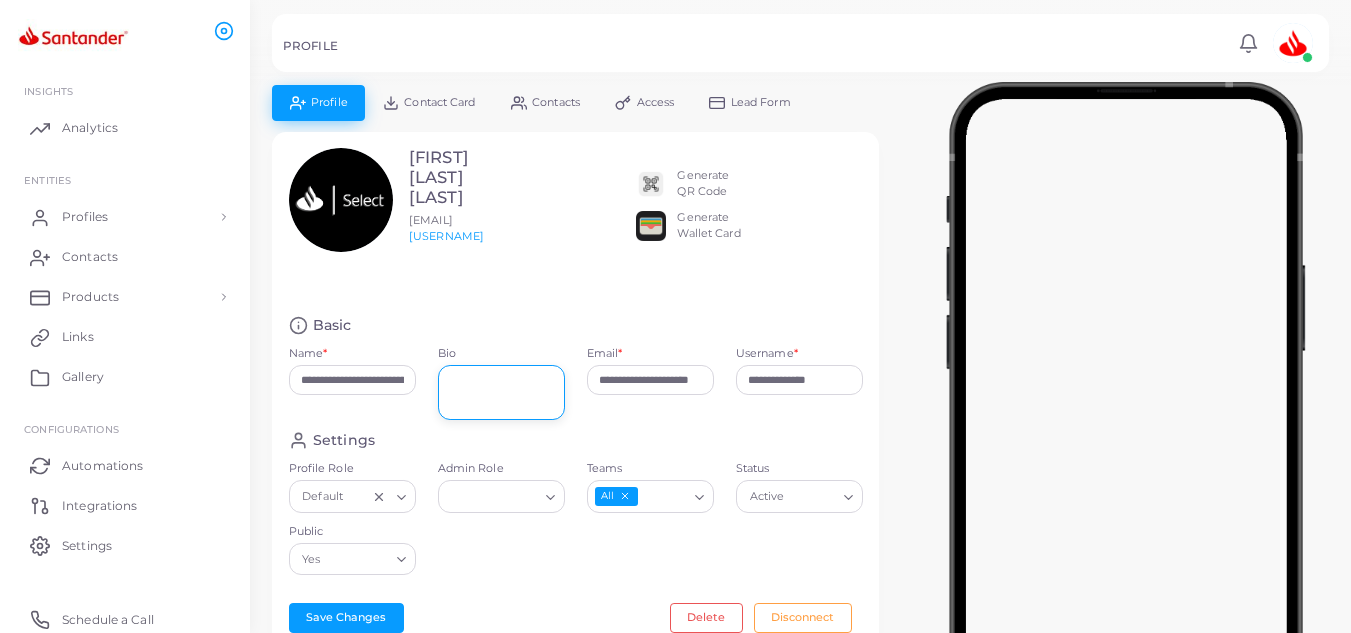 type 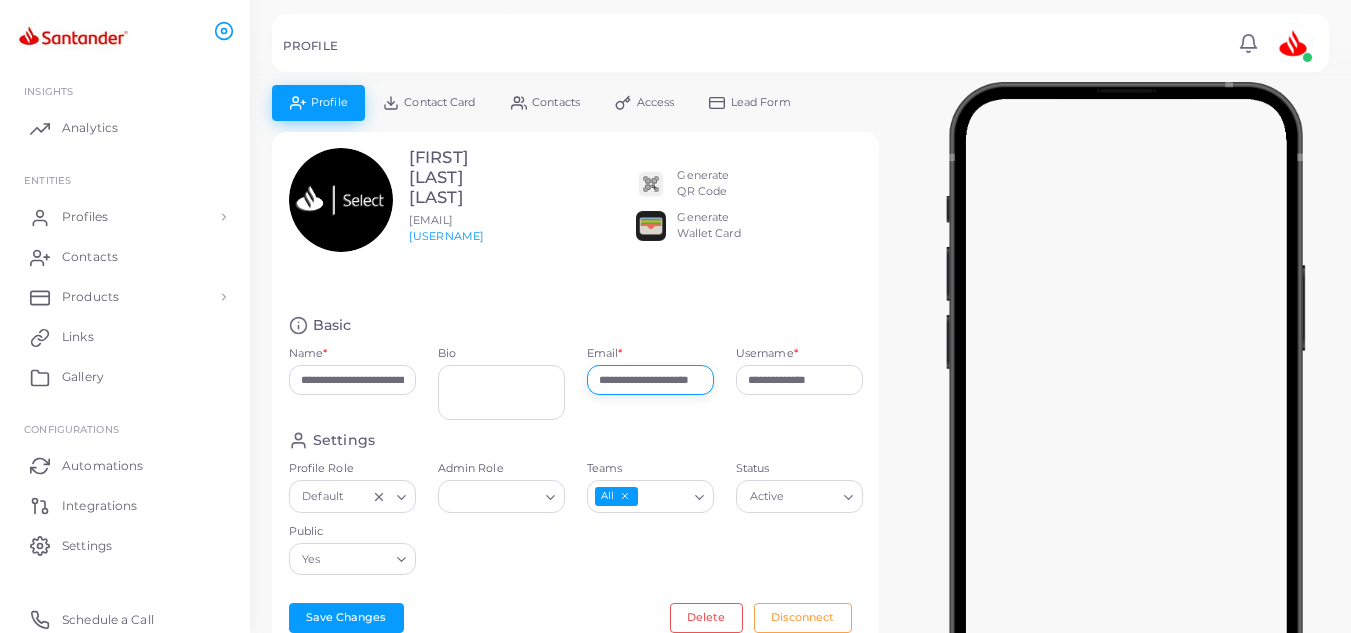 scroll, scrollTop: 0, scrollLeft: 44, axis: horizontal 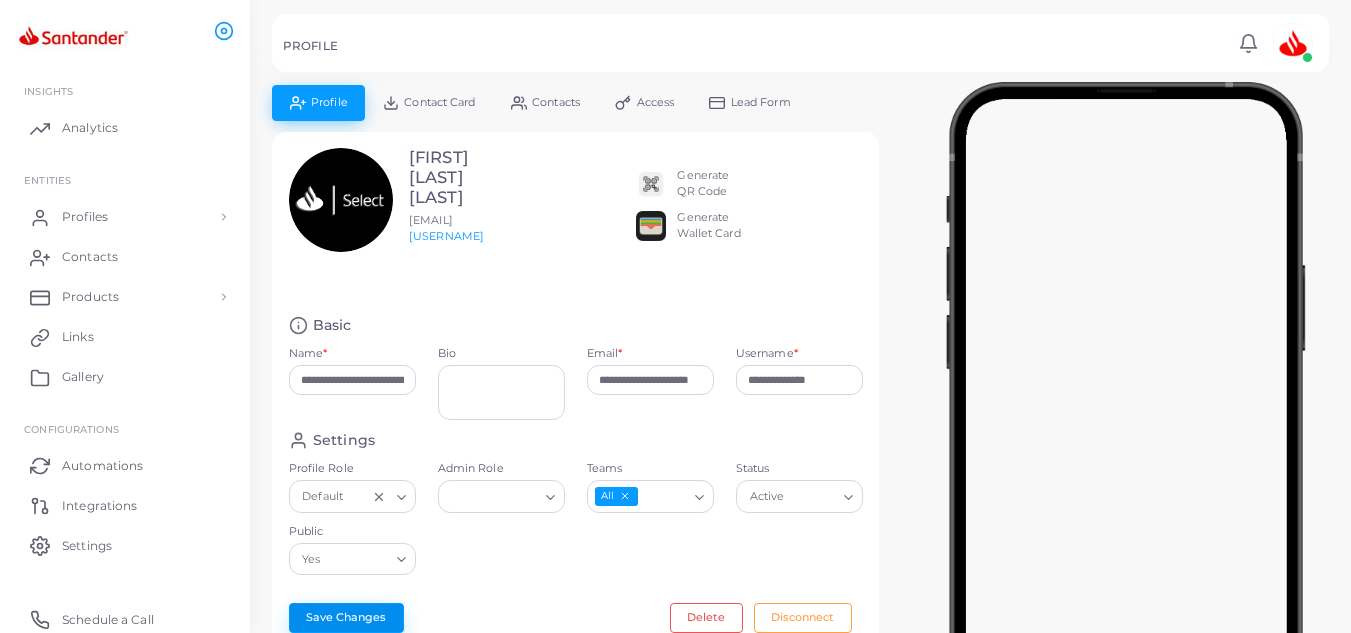 click on "Save Changes" at bounding box center (346, 618) 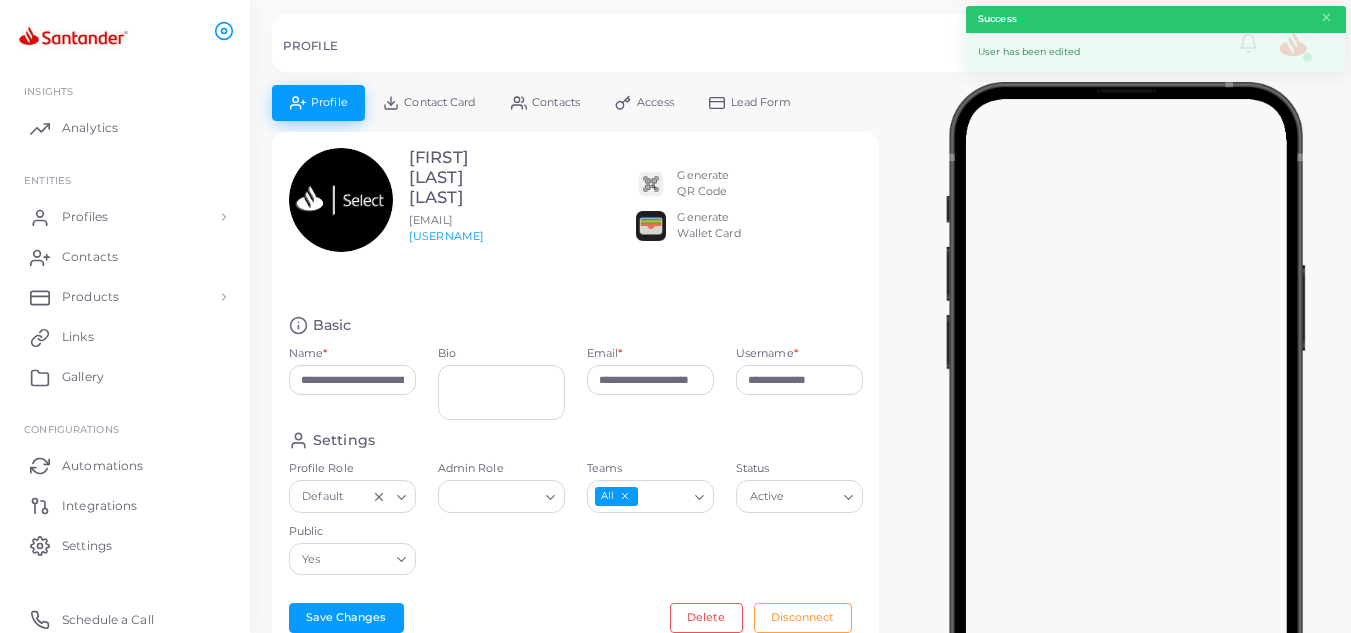 click on "Contact Card" at bounding box center [439, 102] 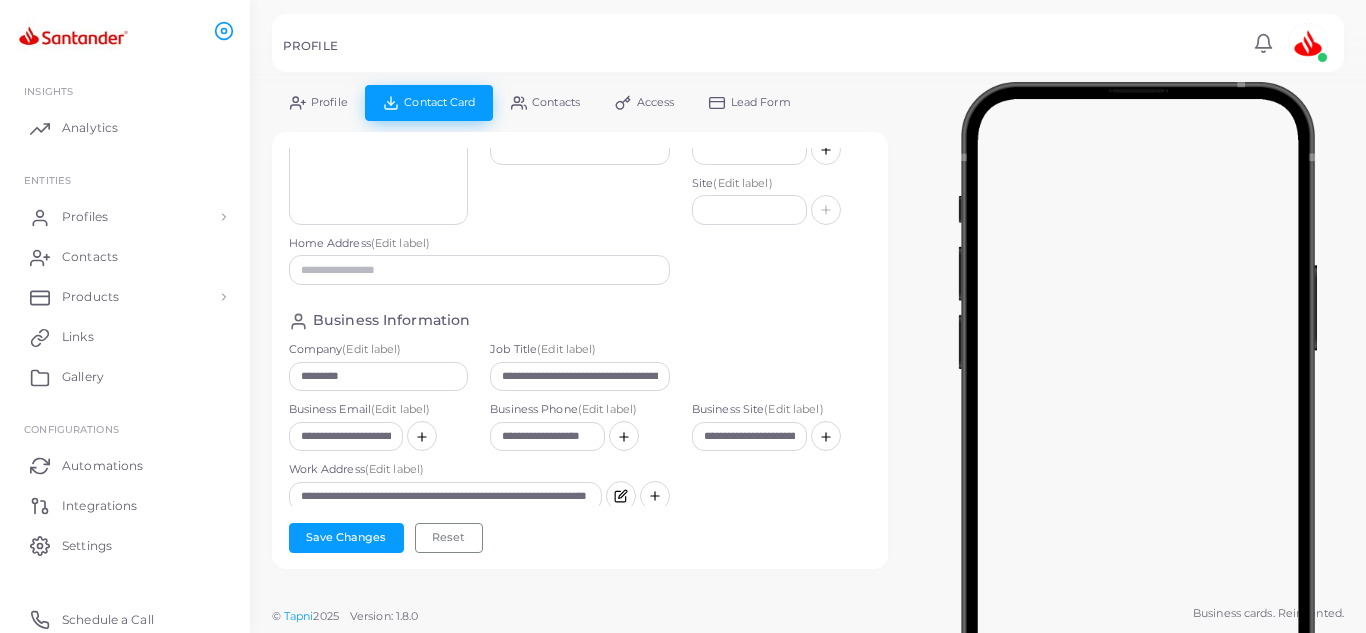 scroll, scrollTop: 176, scrollLeft: 0, axis: vertical 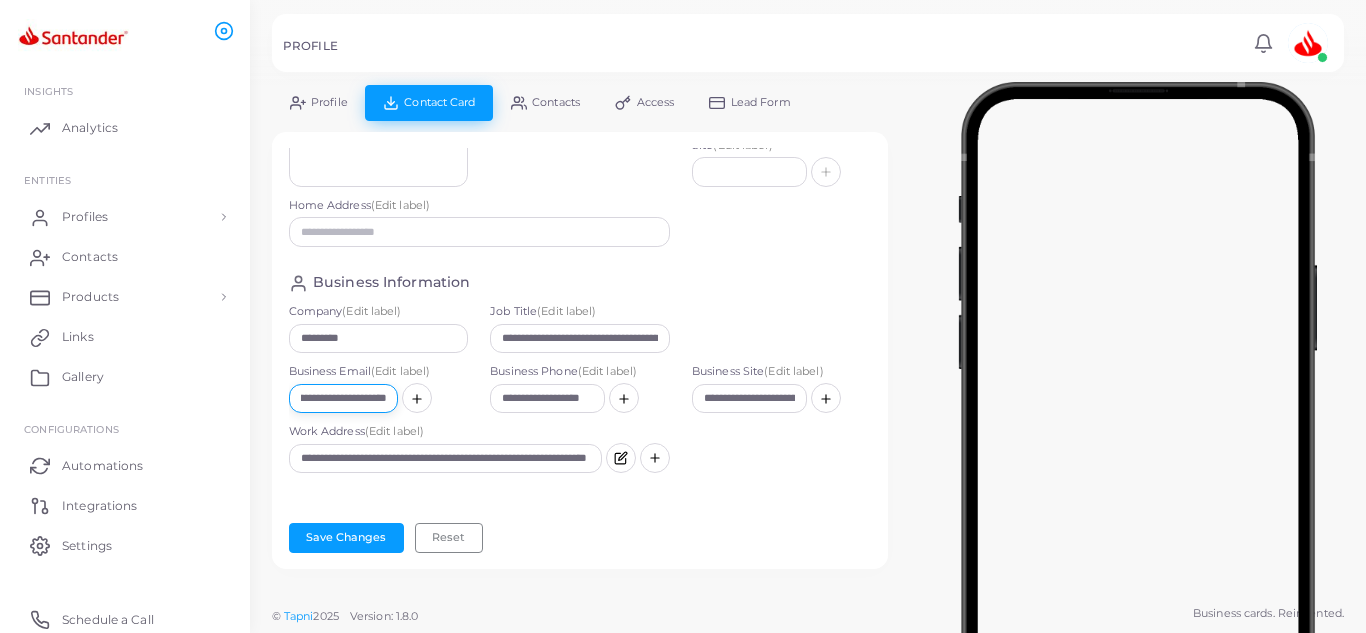 drag, startPoint x: 296, startPoint y: 382, endPoint x: 451, endPoint y: 377, distance: 155.08063 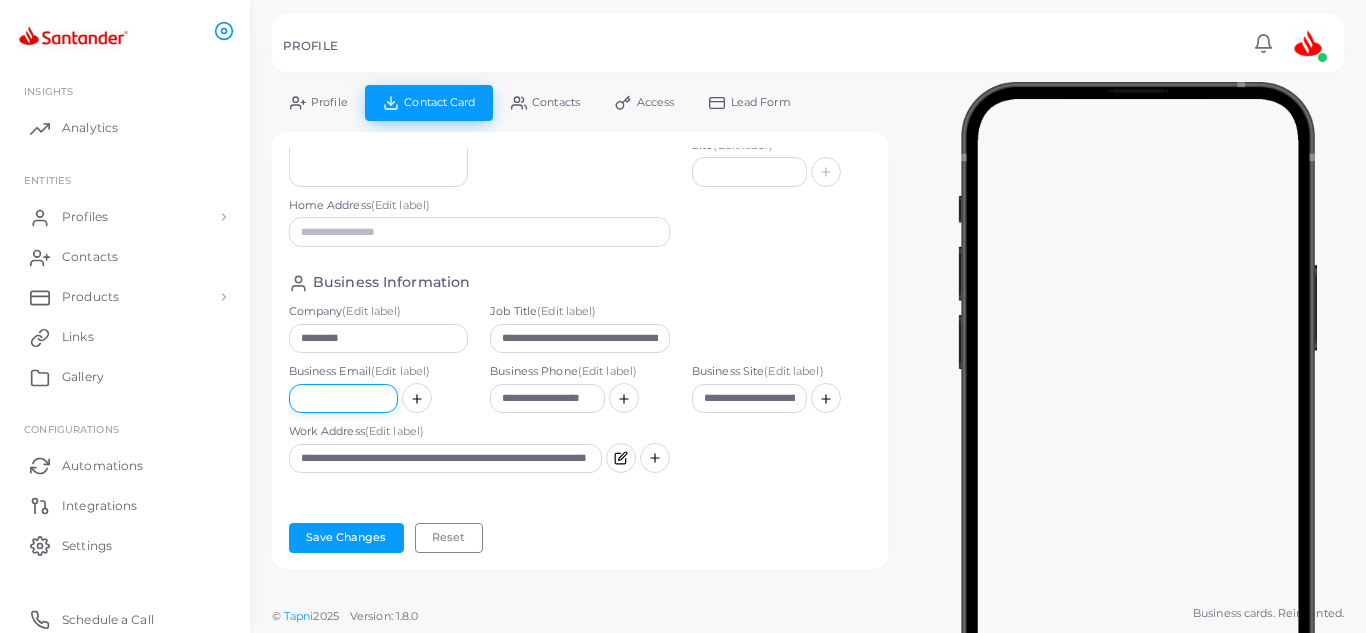 scroll, scrollTop: 0, scrollLeft: 0, axis: both 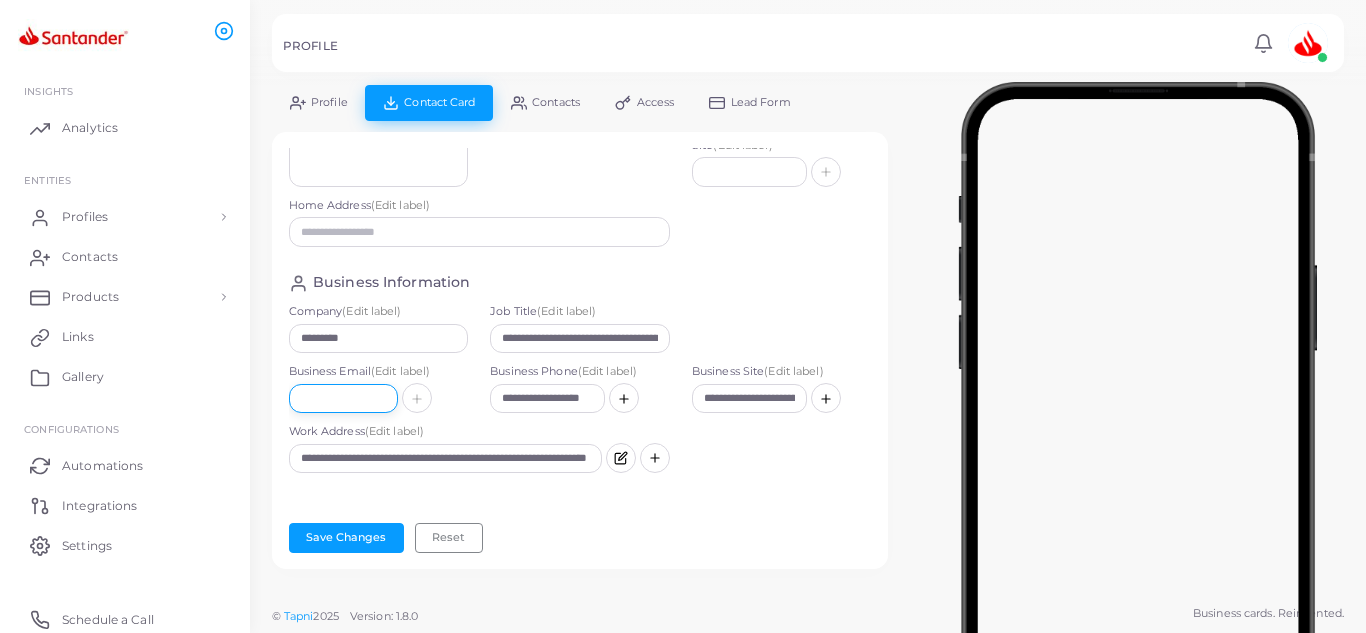 paste on "**********" 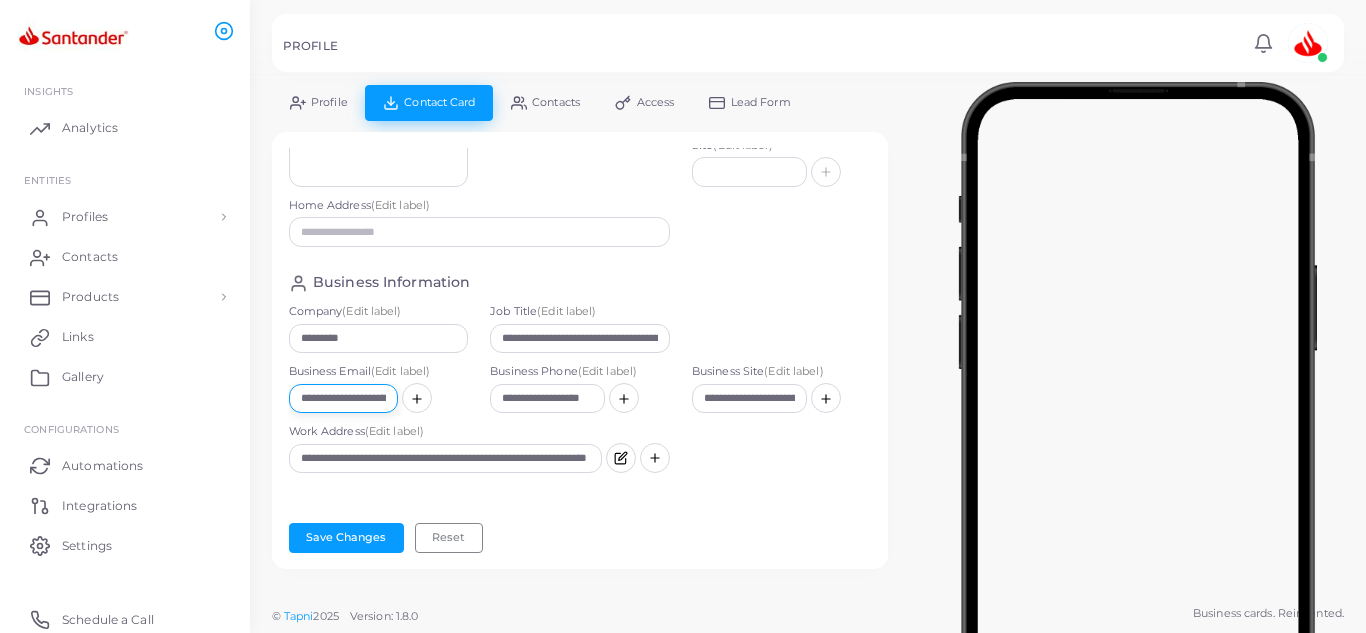 scroll, scrollTop: 0, scrollLeft: 61, axis: horizontal 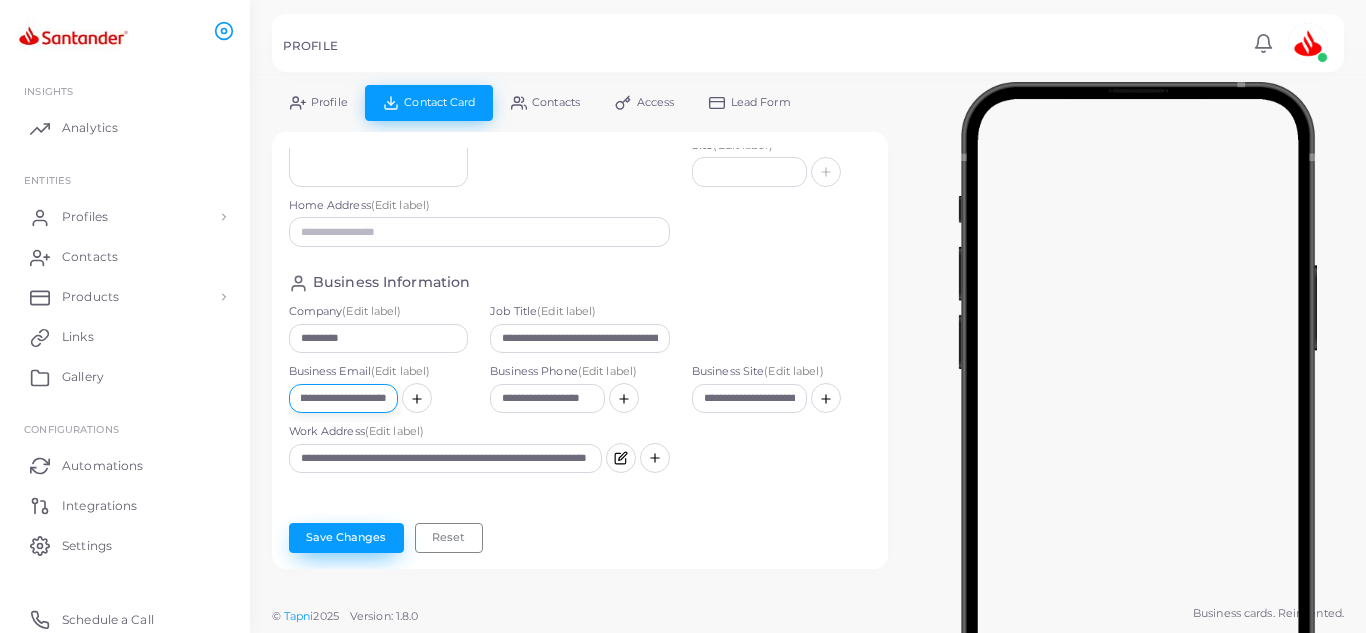 type on "**********" 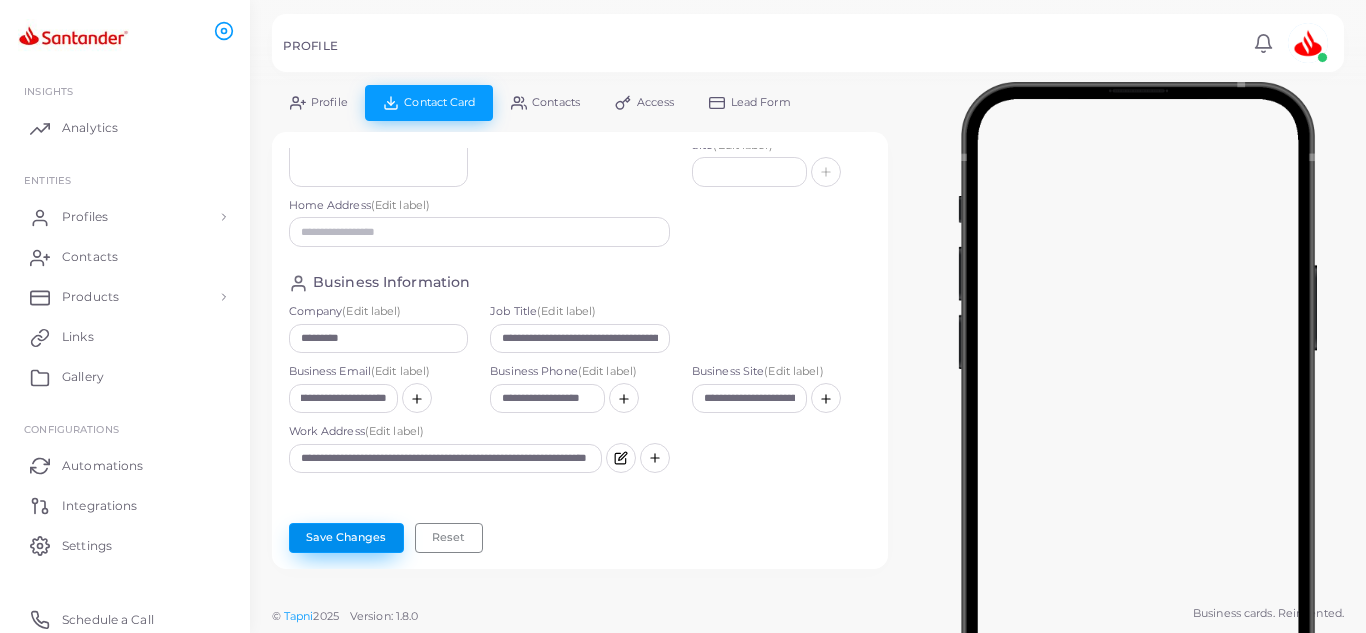 scroll, scrollTop: 0, scrollLeft: 0, axis: both 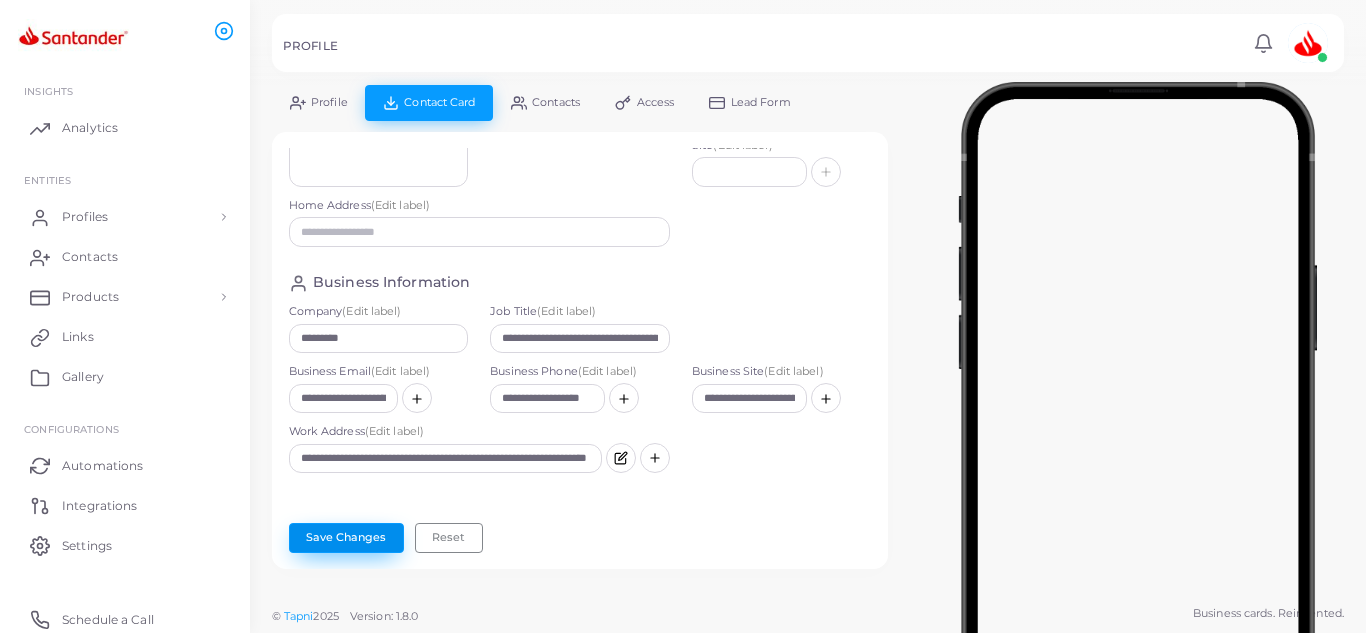 click on "Save Changes" at bounding box center [346, 538] 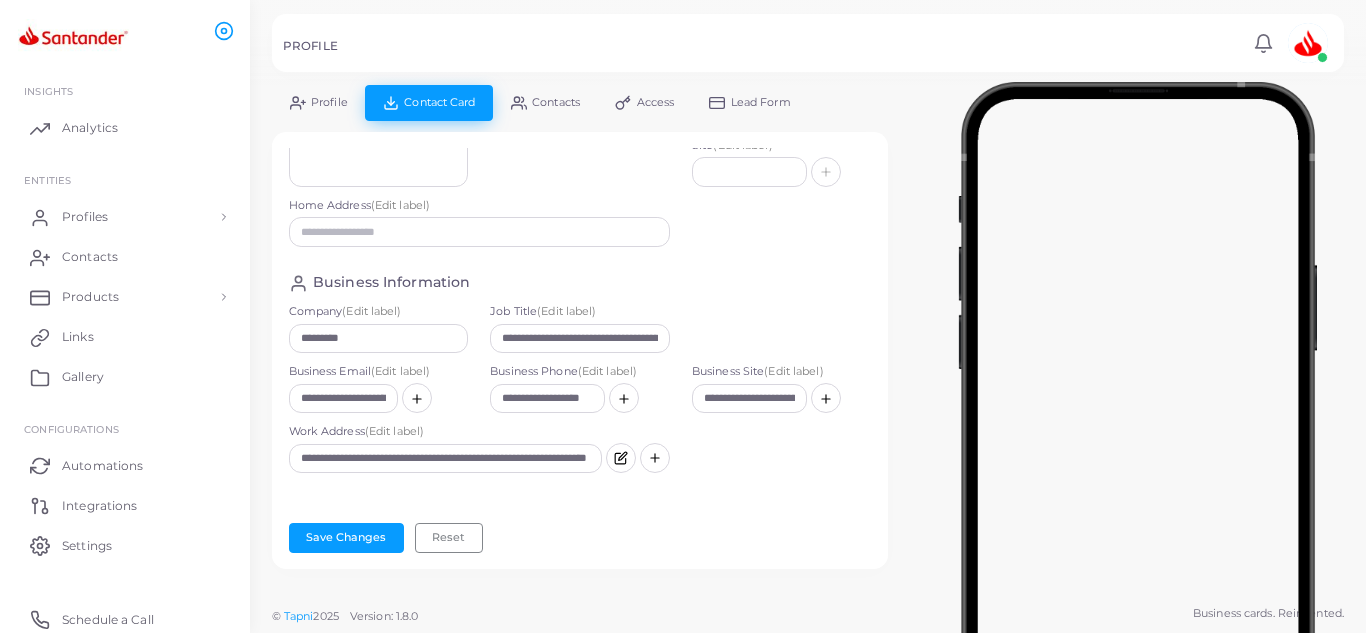 click on "Profile" at bounding box center [329, 102] 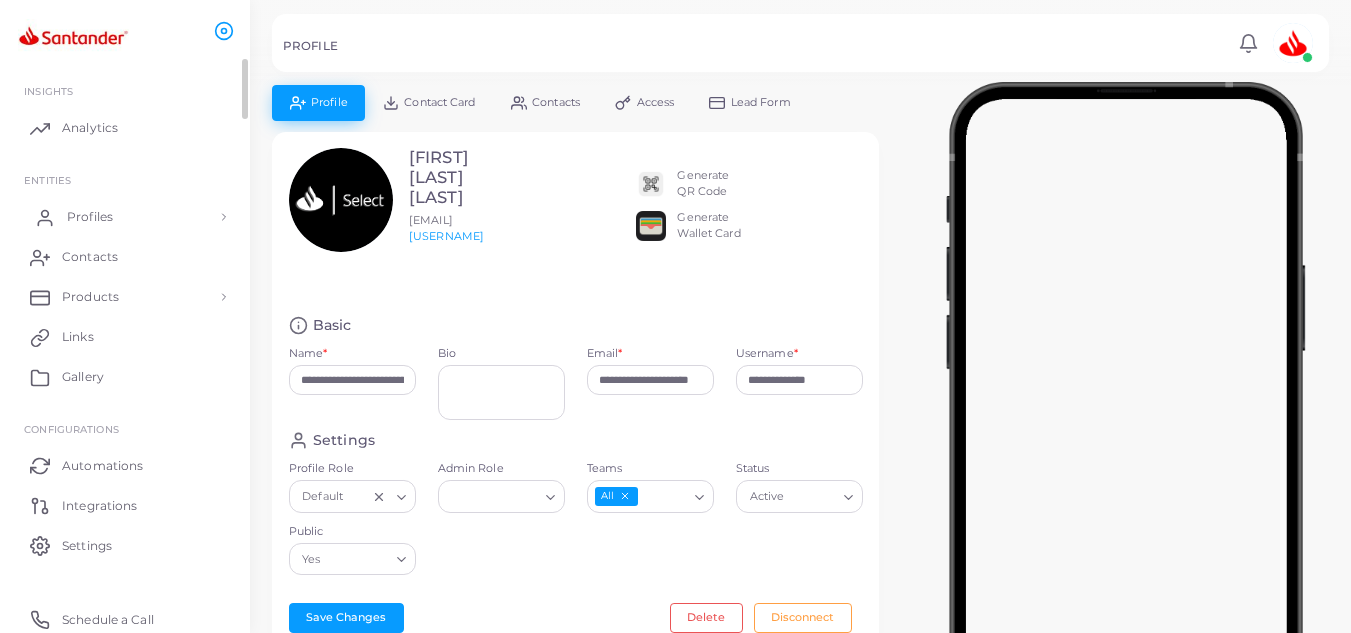 click on "Profiles" at bounding box center [125, 217] 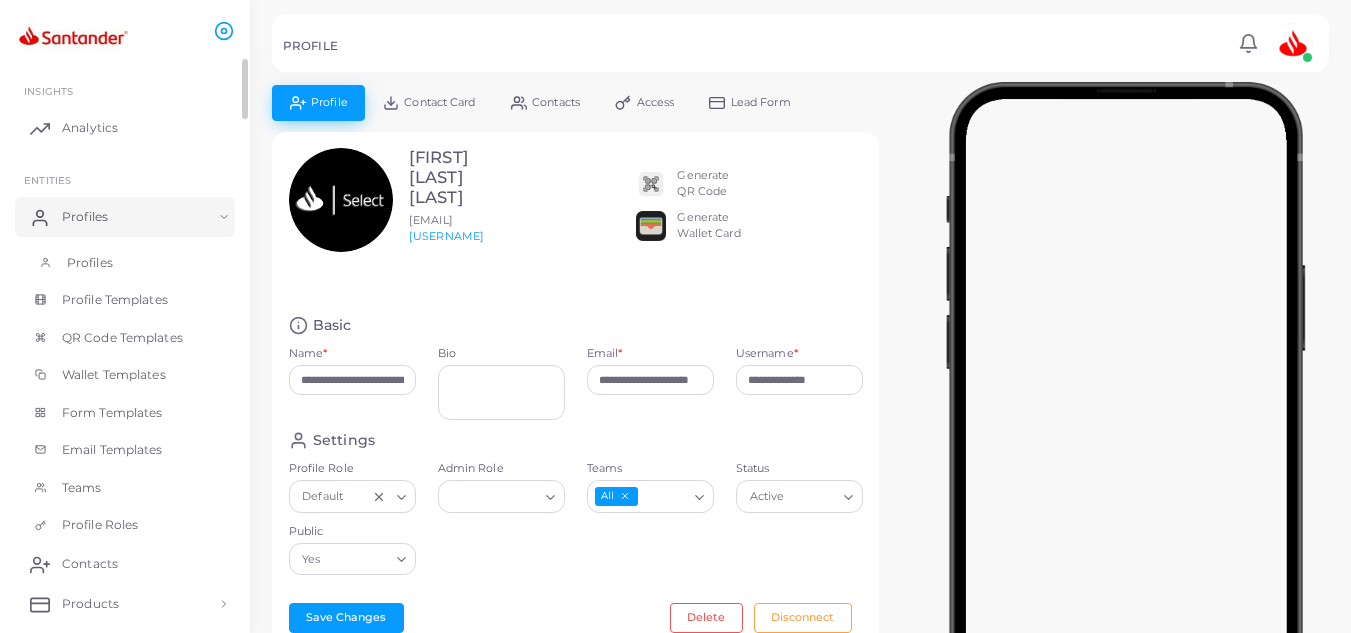 click on "Profiles" at bounding box center (90, 263) 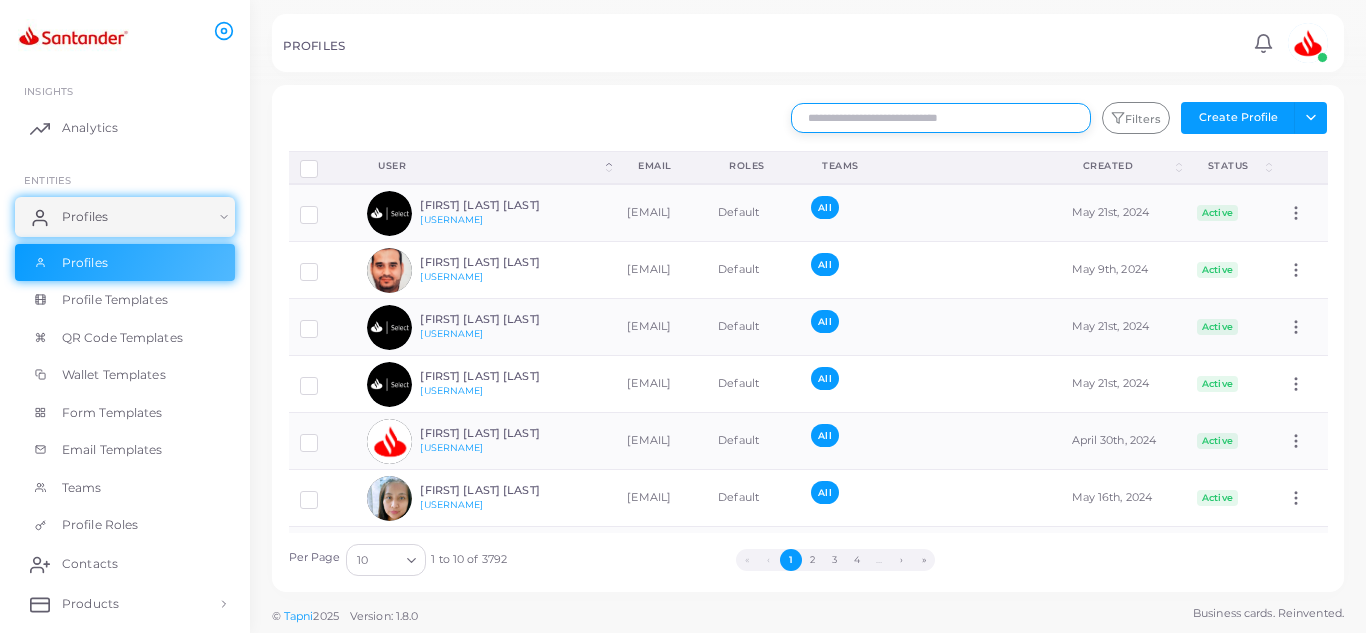 click at bounding box center [941, 118] 